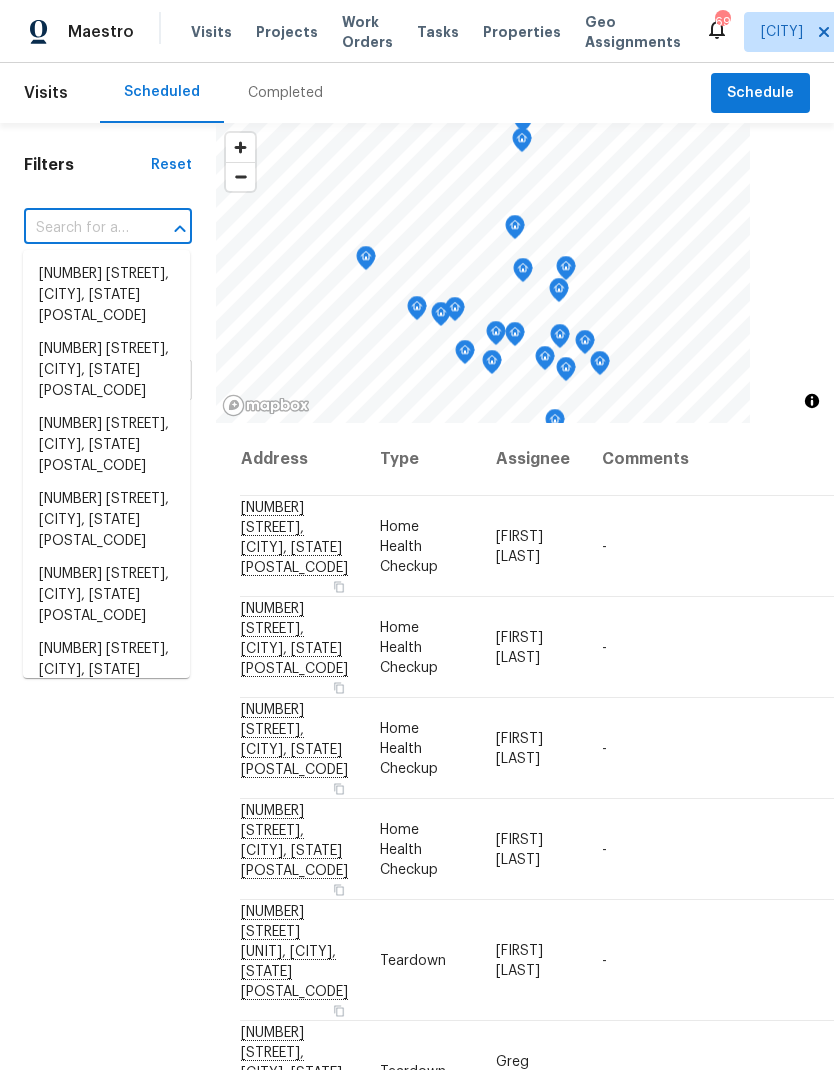 scroll, scrollTop: 0, scrollLeft: 0, axis: both 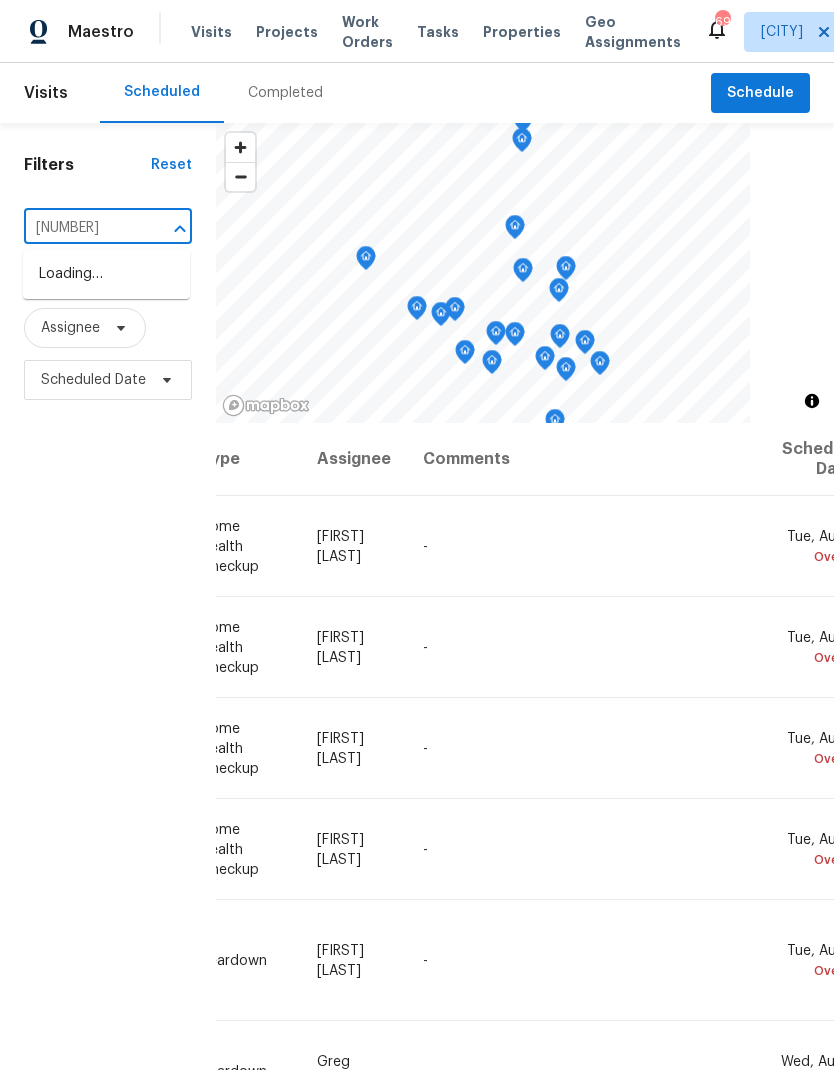 type on "[NUMBER] [LETTER]" 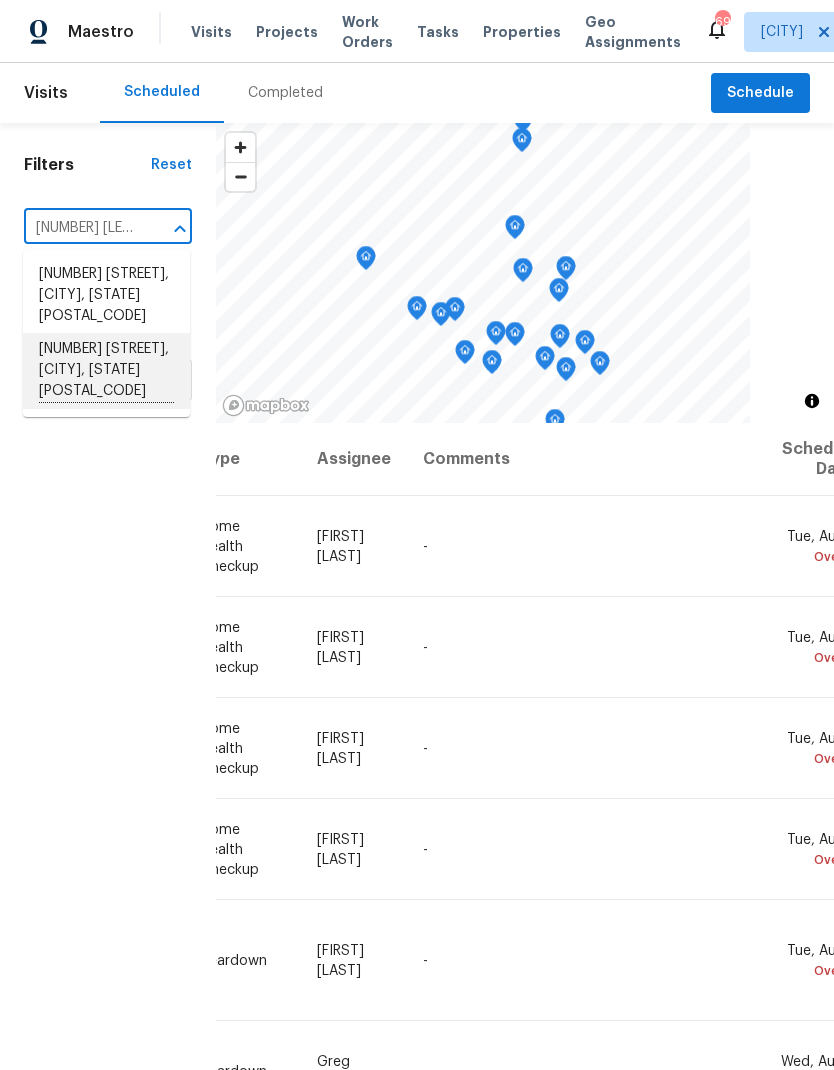 click on "[NUMBER] [STREET], [CITY], [STATE] [POSTAL_CODE]" at bounding box center (106, 371) 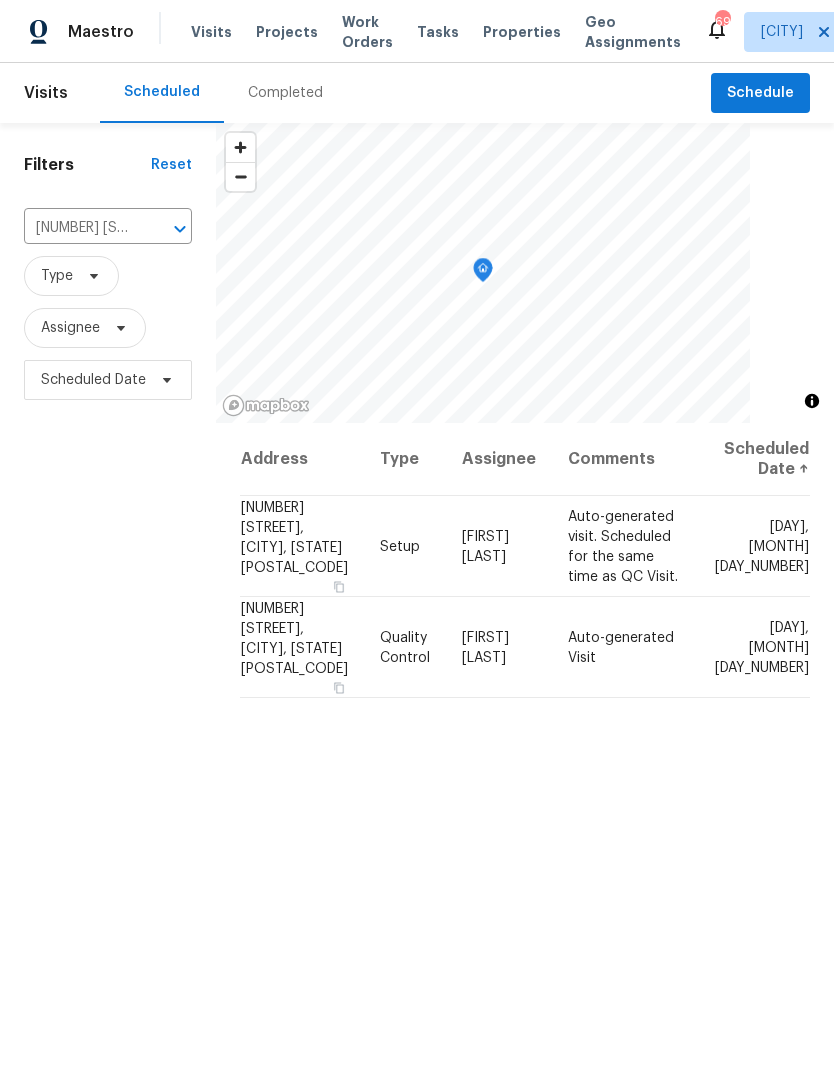 scroll, scrollTop: 0, scrollLeft: 0, axis: both 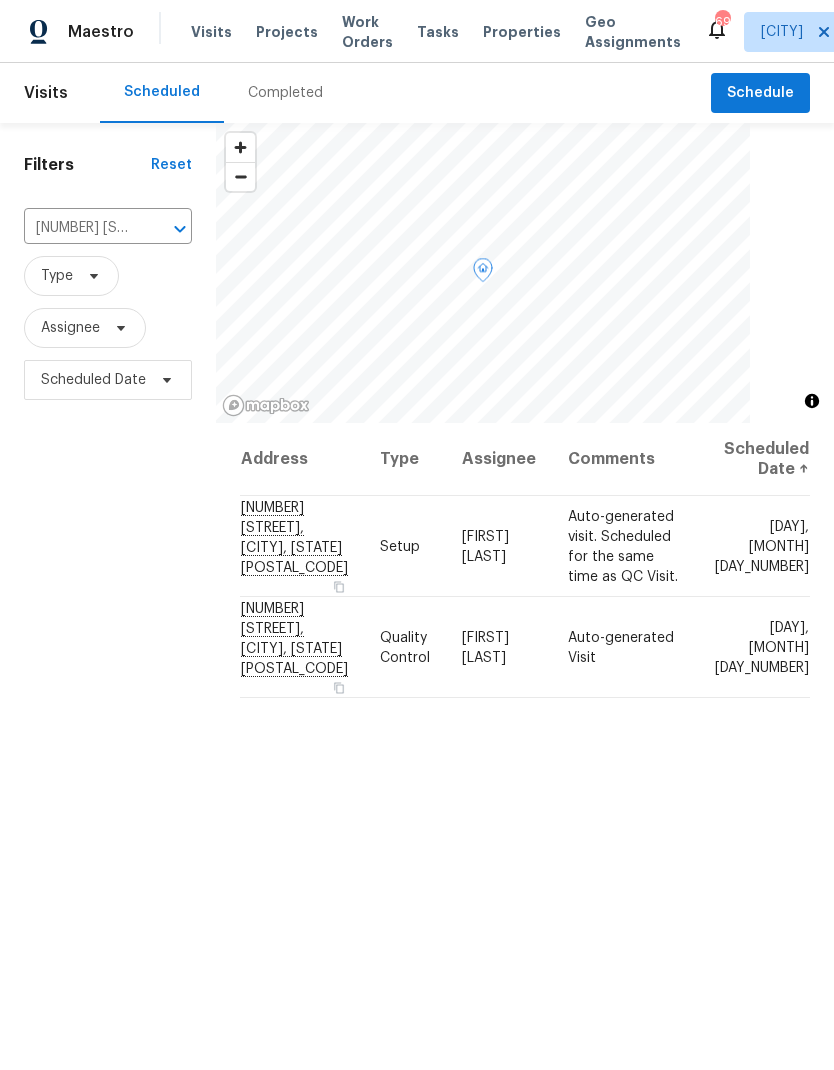 click 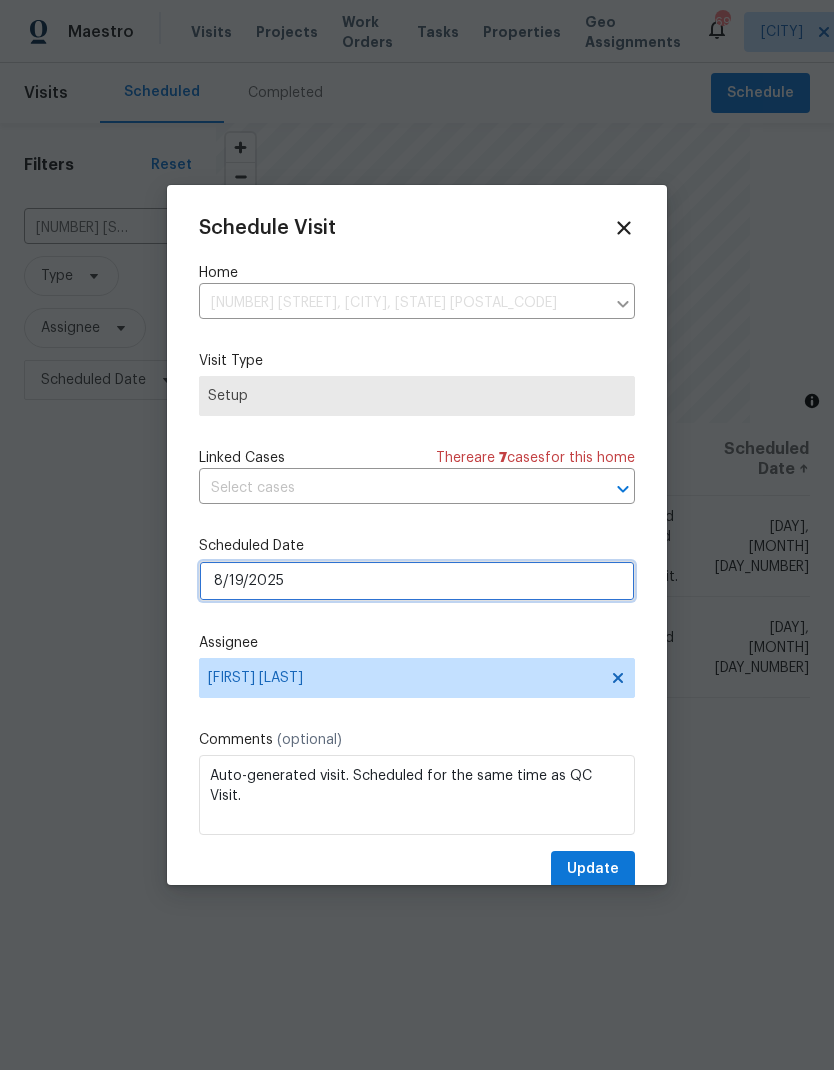 click on "8/19/2025" at bounding box center (417, 581) 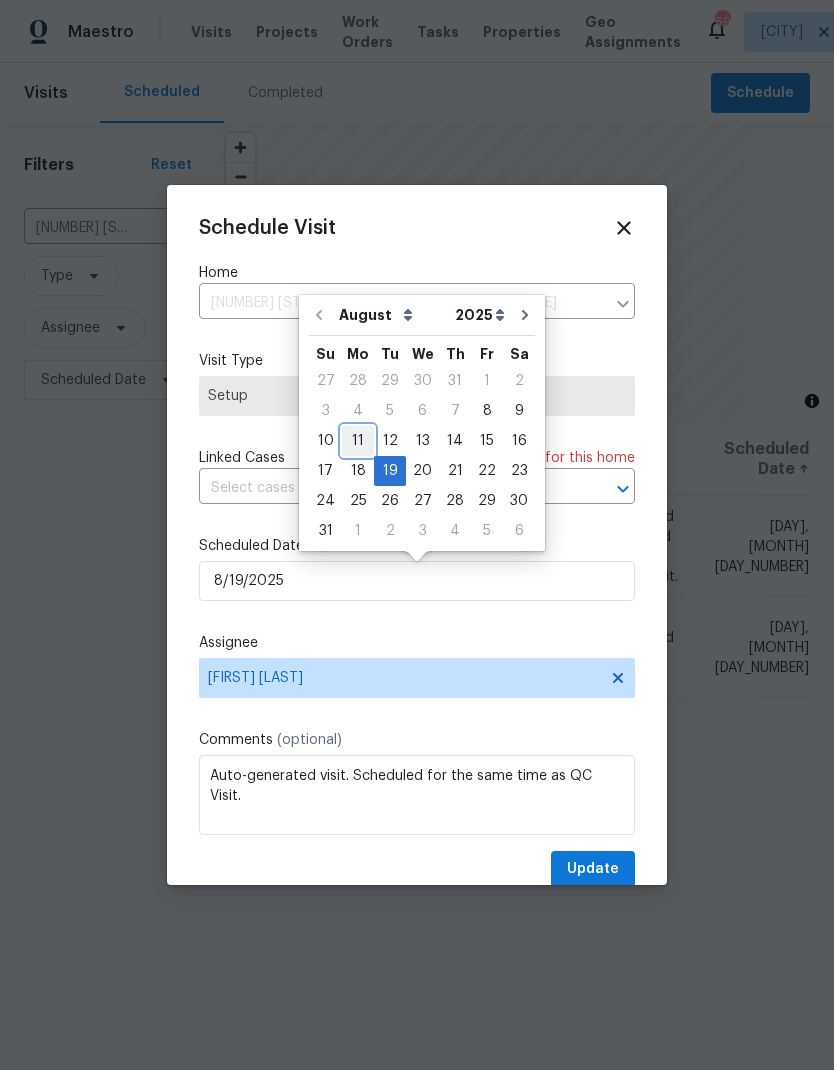 click on "11" at bounding box center [358, 441] 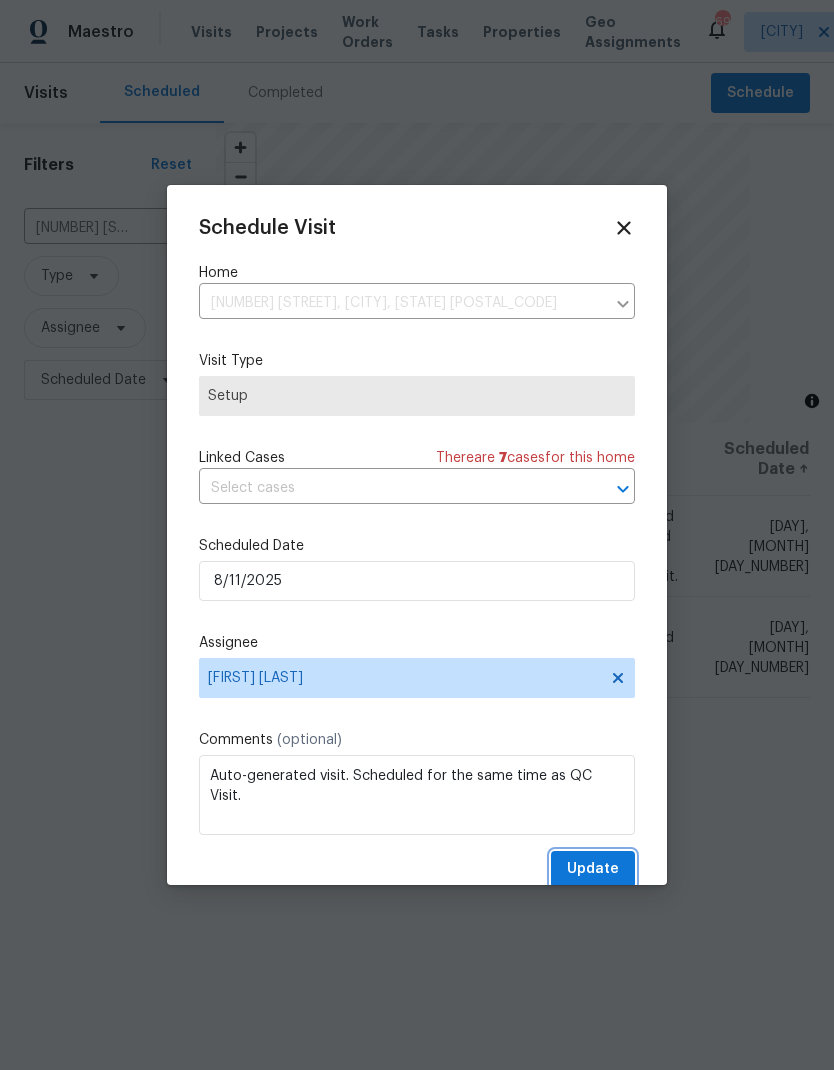 click on "Update" at bounding box center [593, 869] 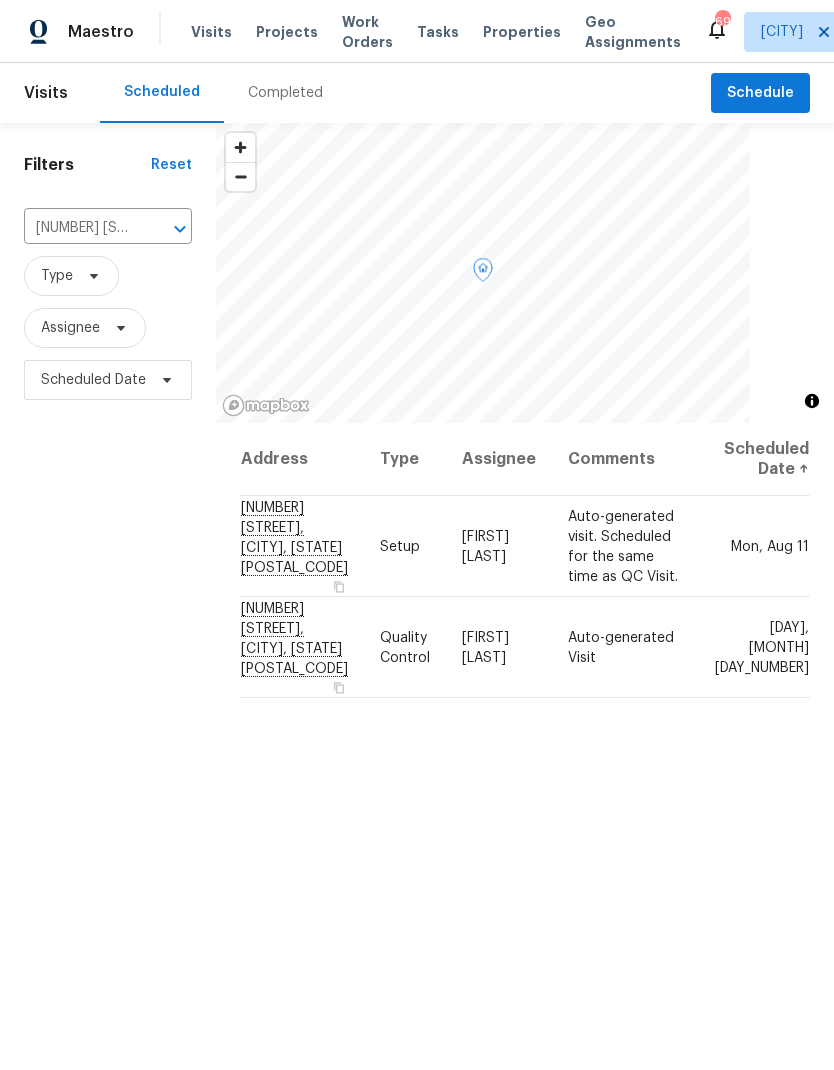 click at bounding box center (0, 0) 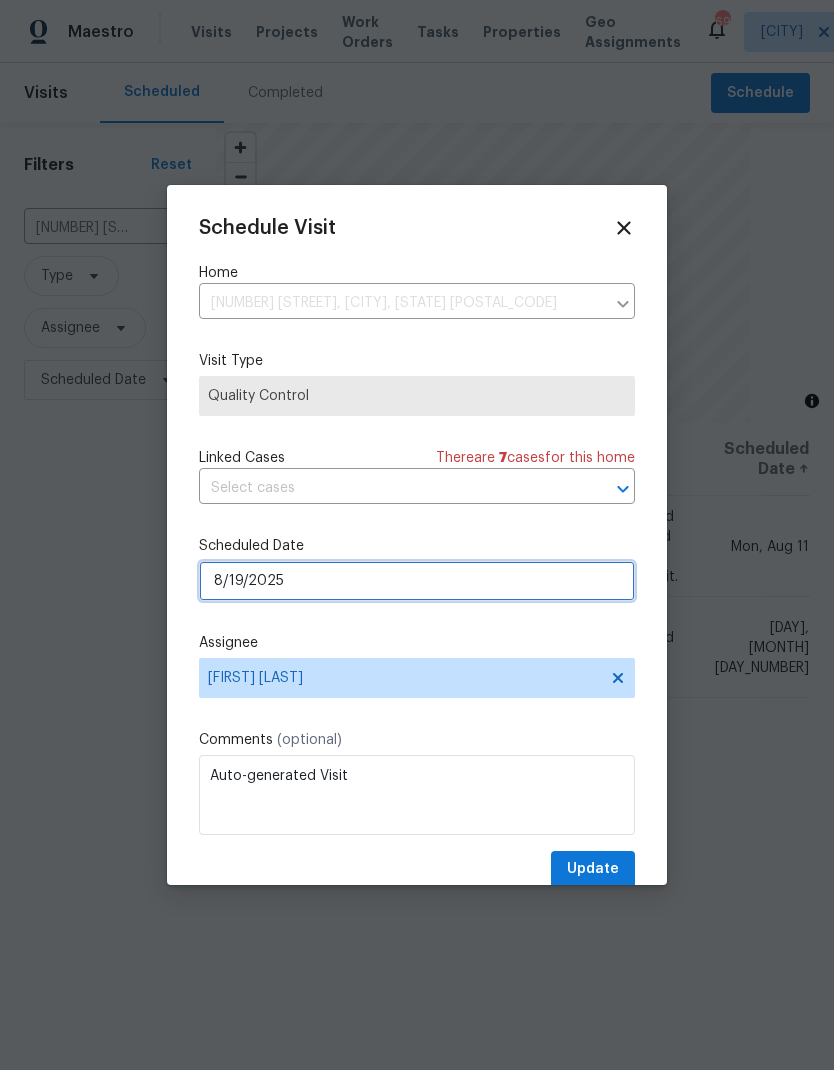 click on "8/19/2025" at bounding box center (417, 581) 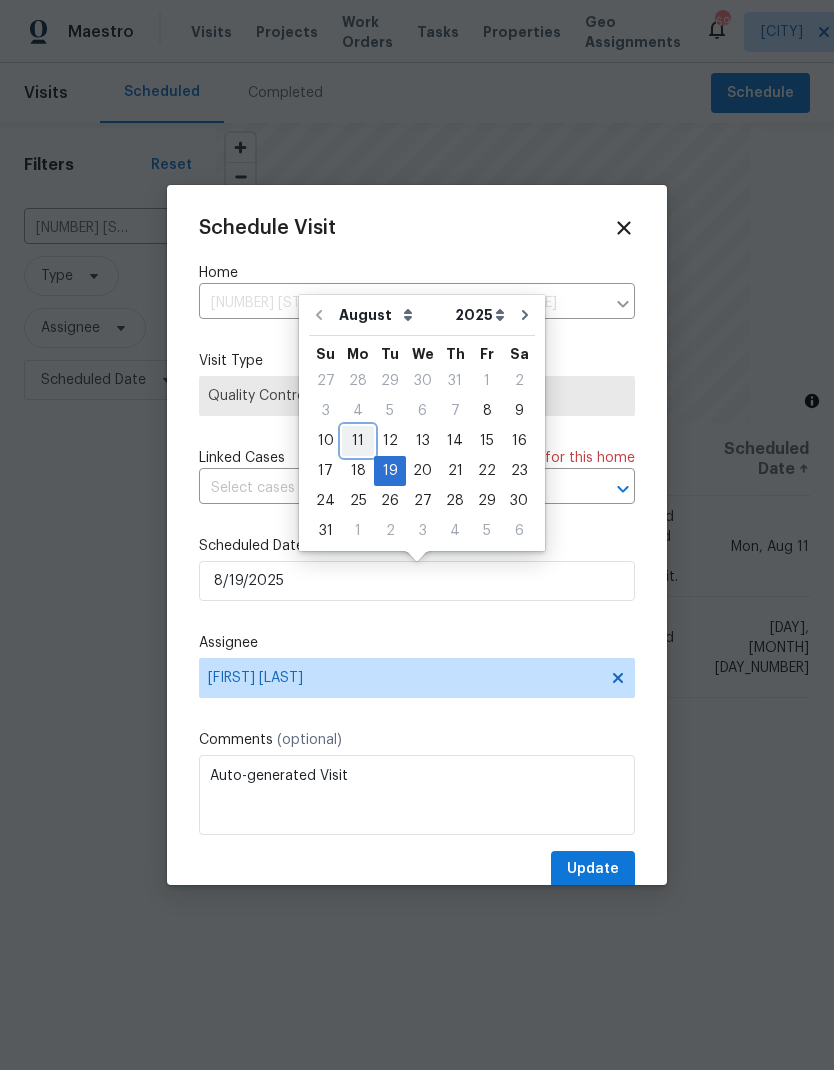 click on "11" at bounding box center [358, 441] 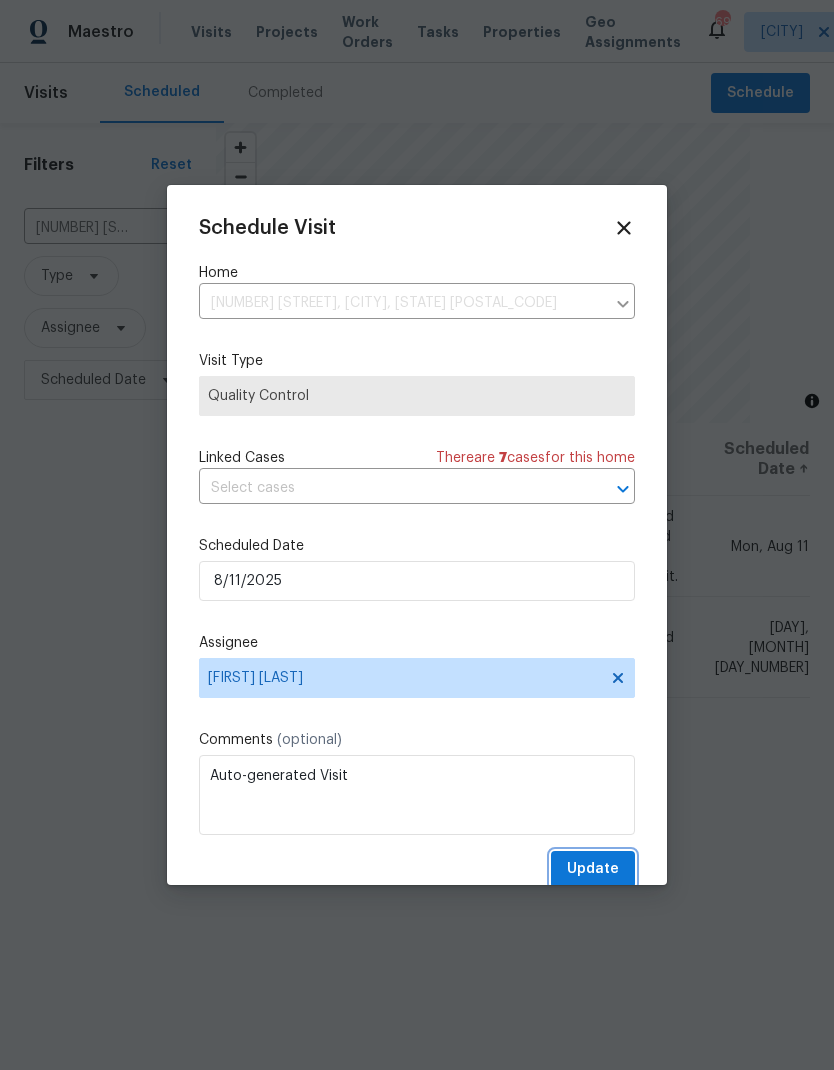 click on "Update" at bounding box center [593, 869] 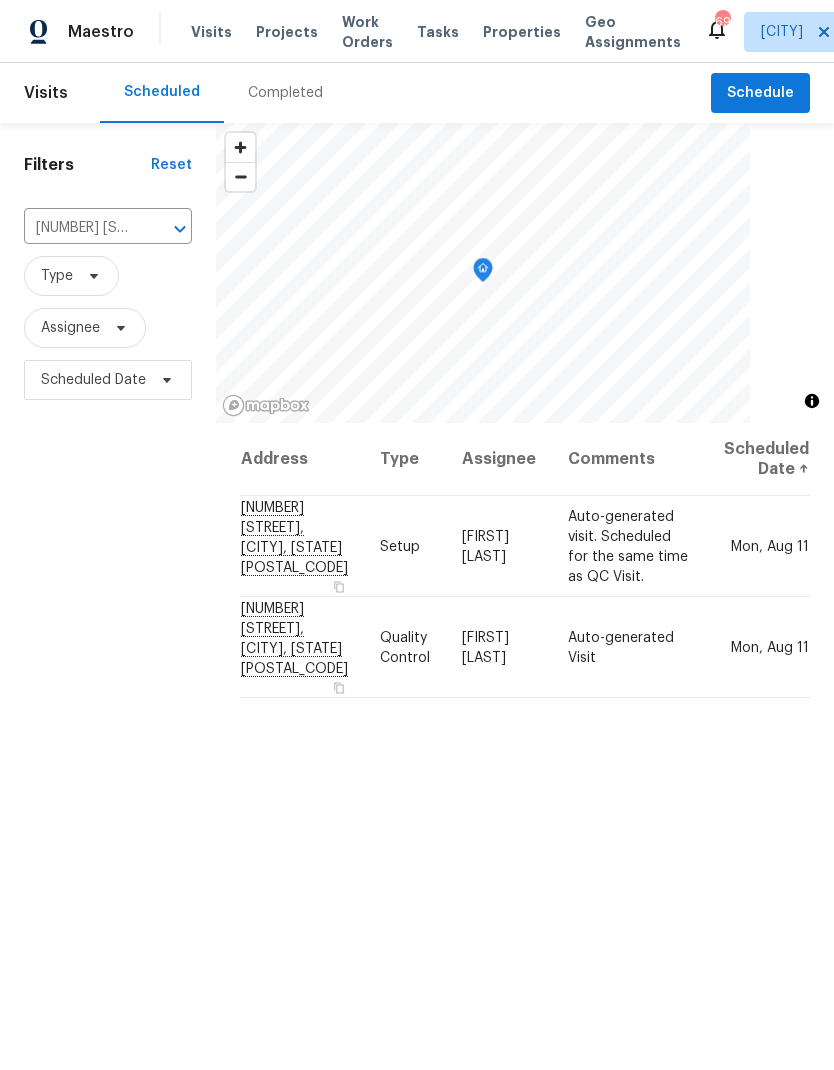 click 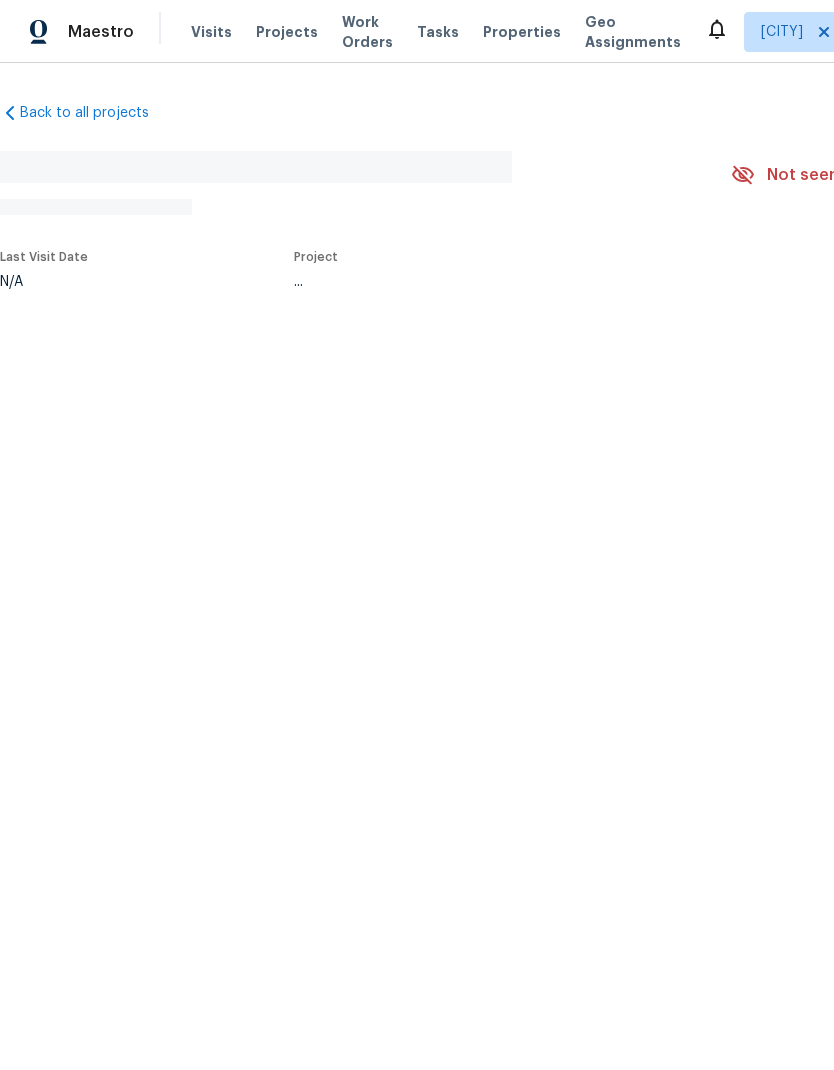 scroll, scrollTop: 0, scrollLeft: 0, axis: both 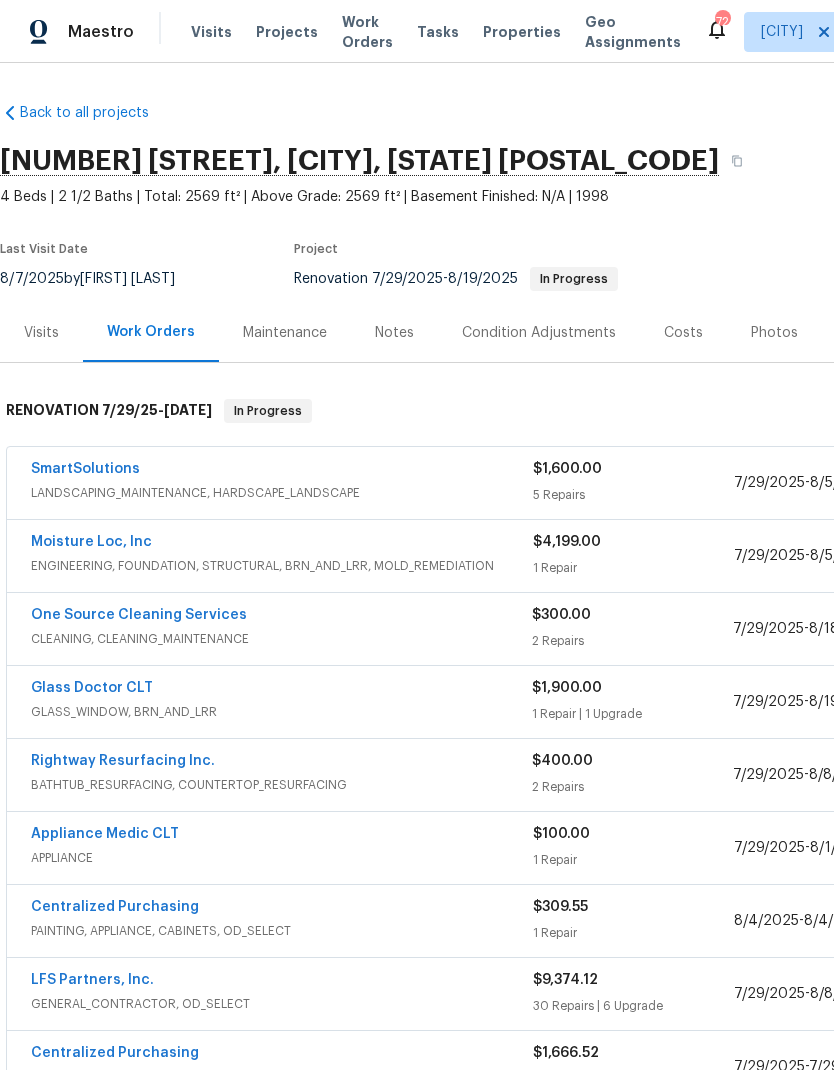 click on "SmartSolutions" at bounding box center (85, 469) 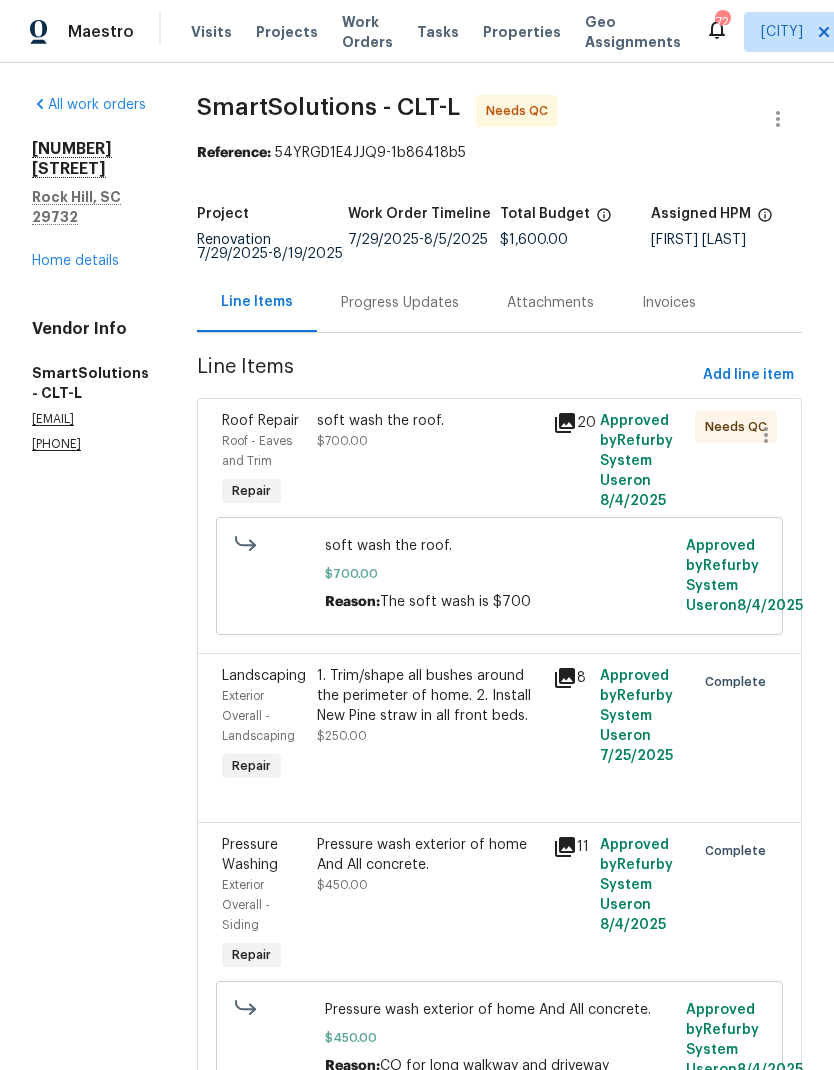 click on "Progress Updates" at bounding box center [400, 303] 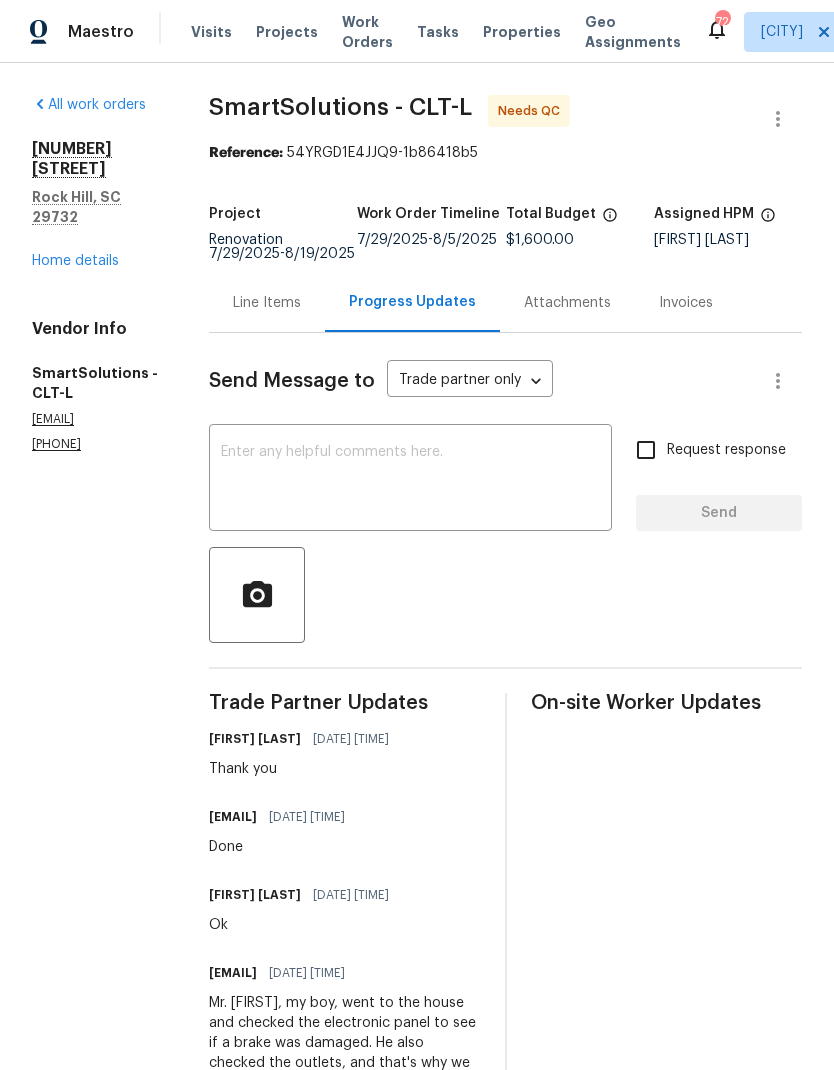 click on "Line Items" at bounding box center [267, 302] 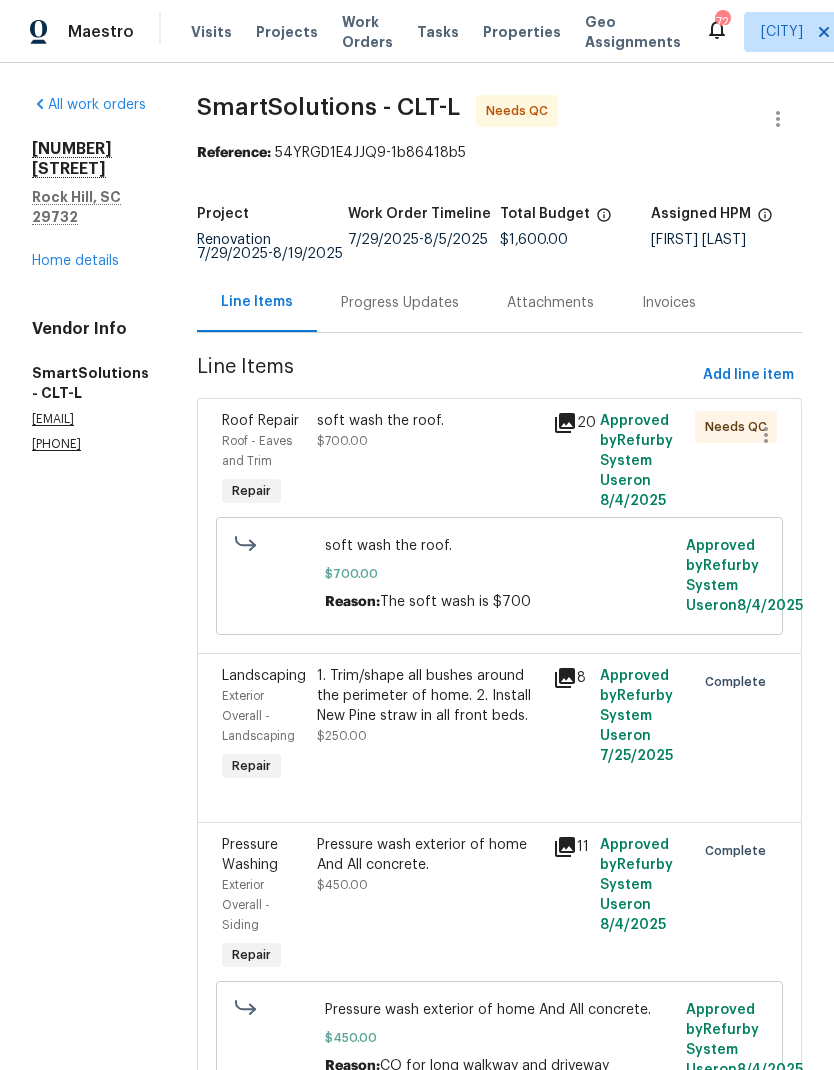 click 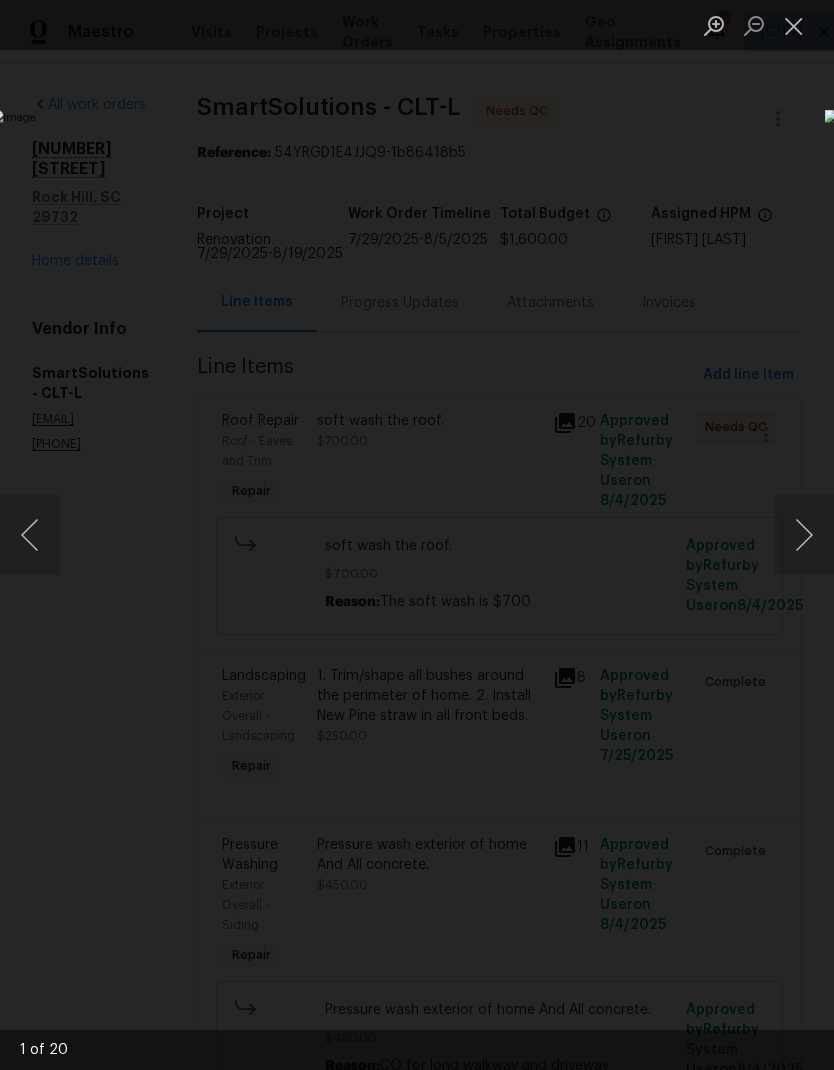click at bounding box center (804, 535) 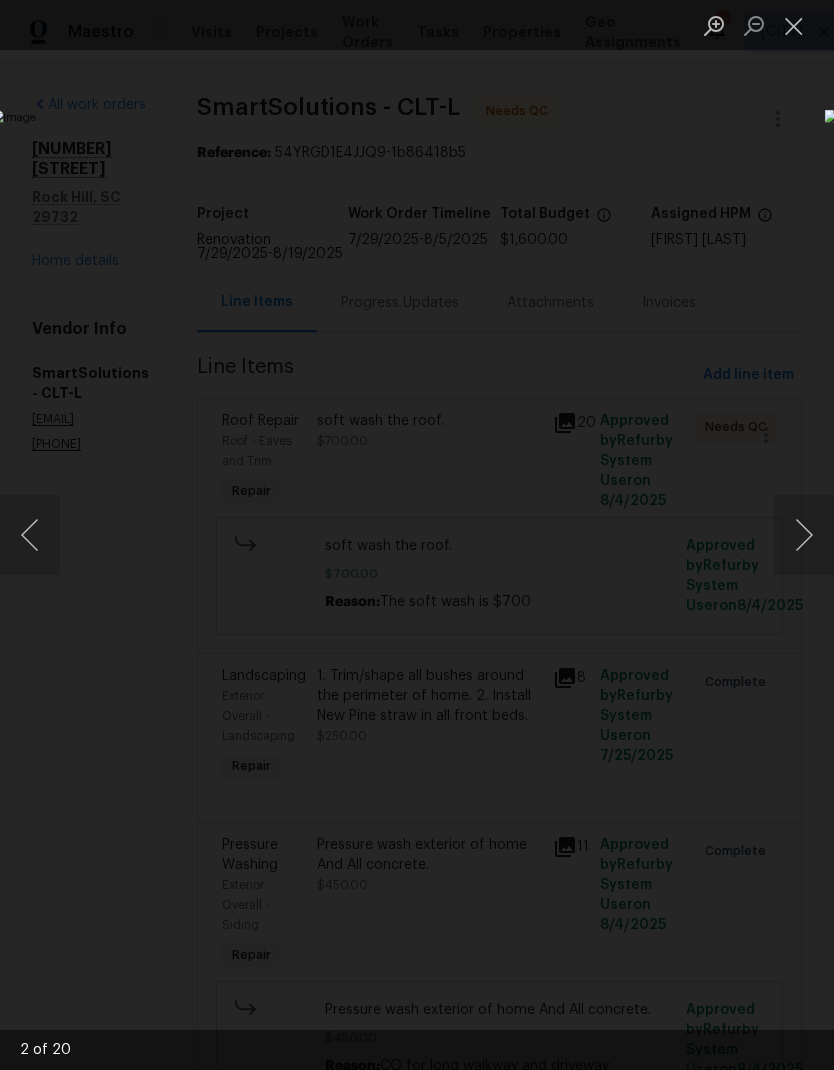 click at bounding box center (804, 535) 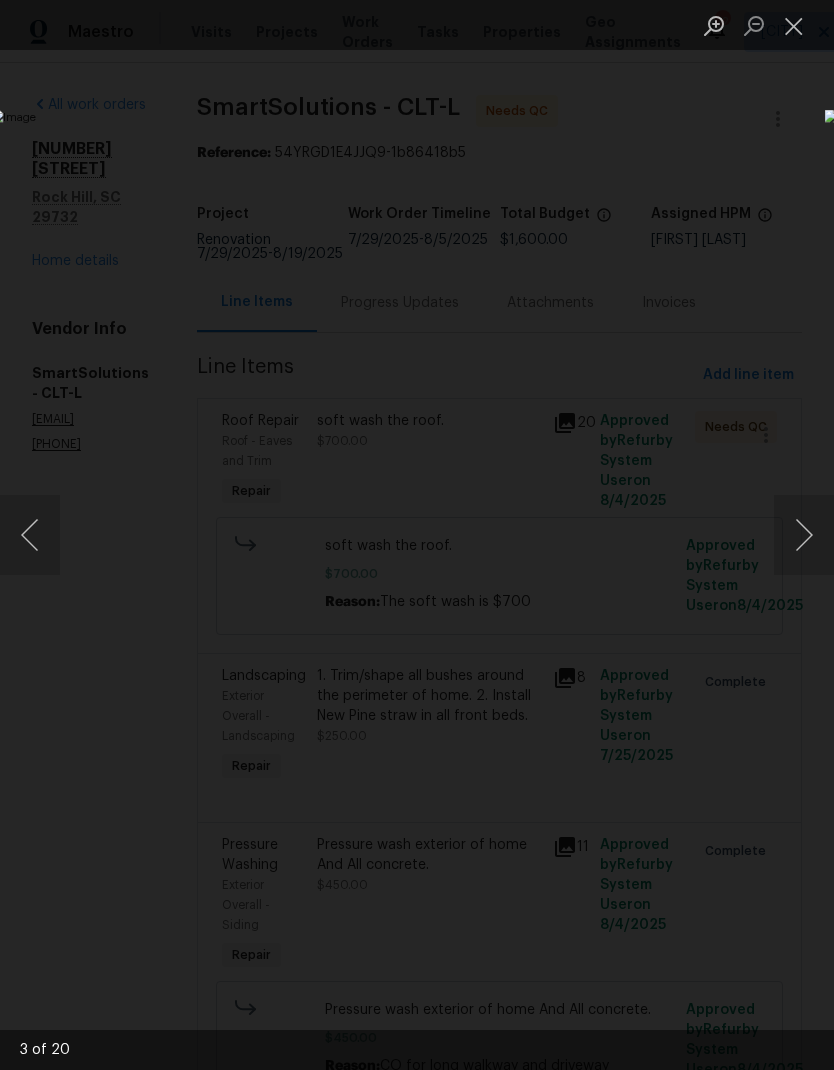 click at bounding box center (804, 535) 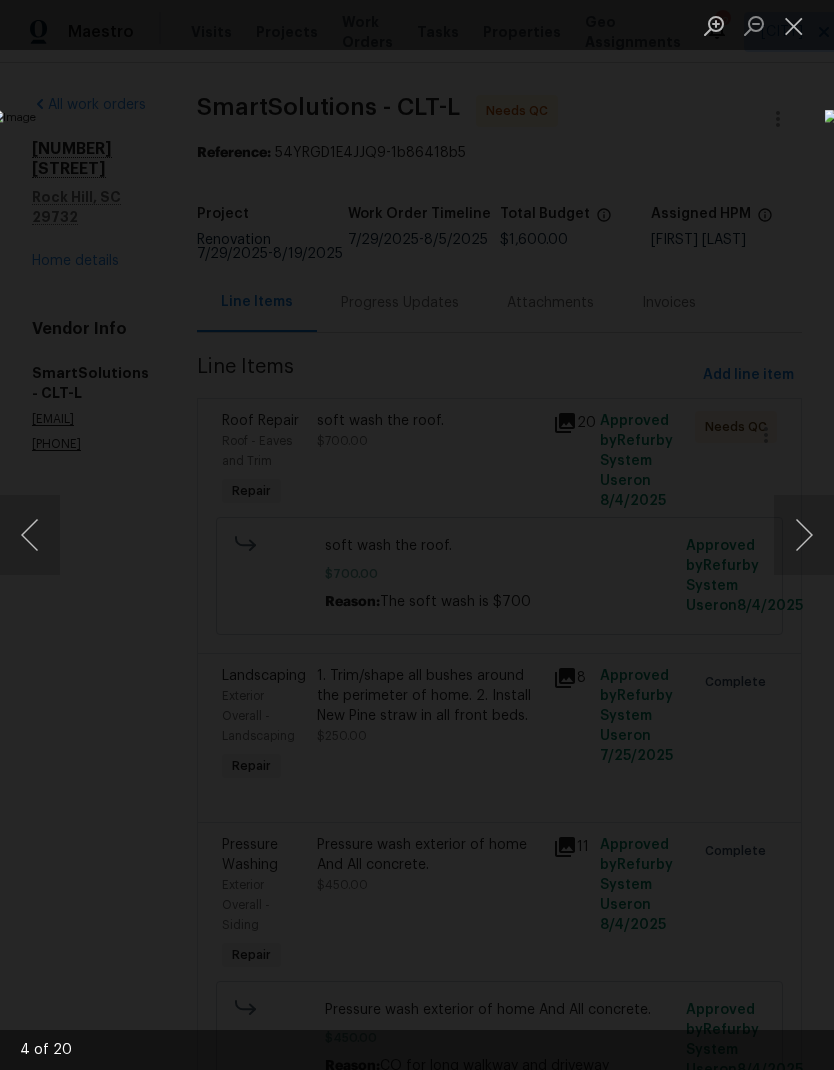 click at bounding box center (804, 535) 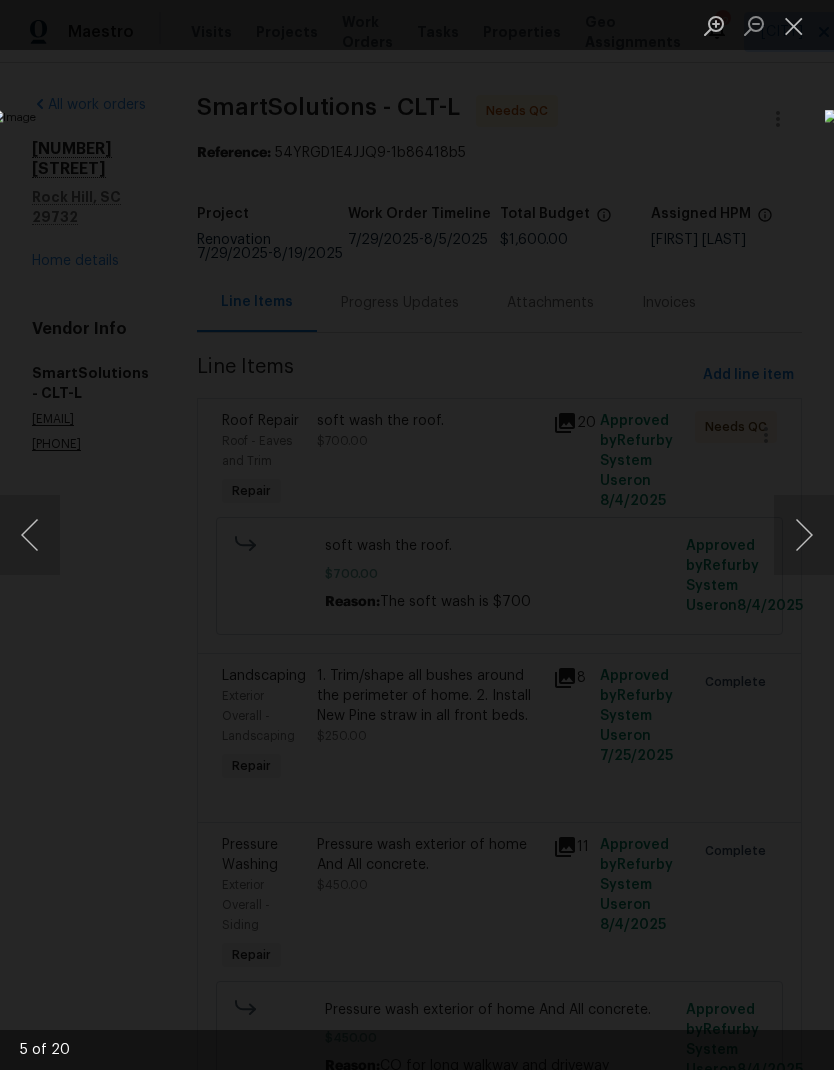 click at bounding box center [804, 535] 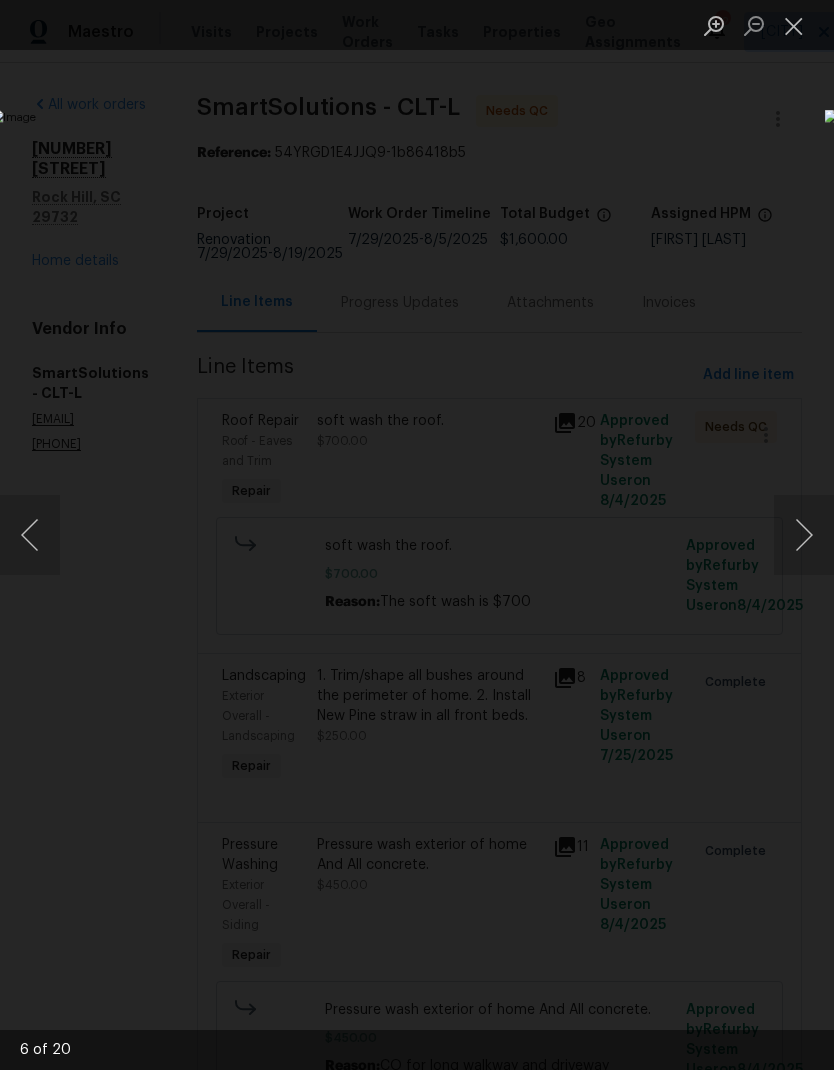 click at bounding box center (804, 535) 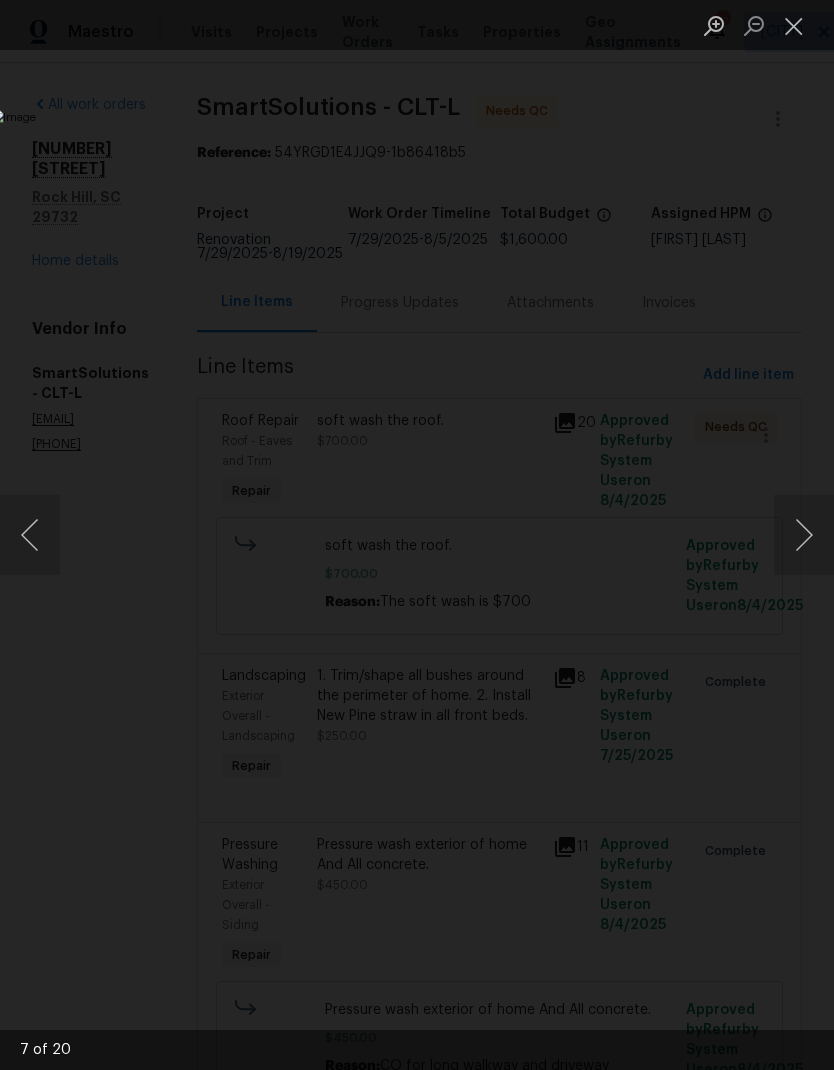click at bounding box center [804, 535] 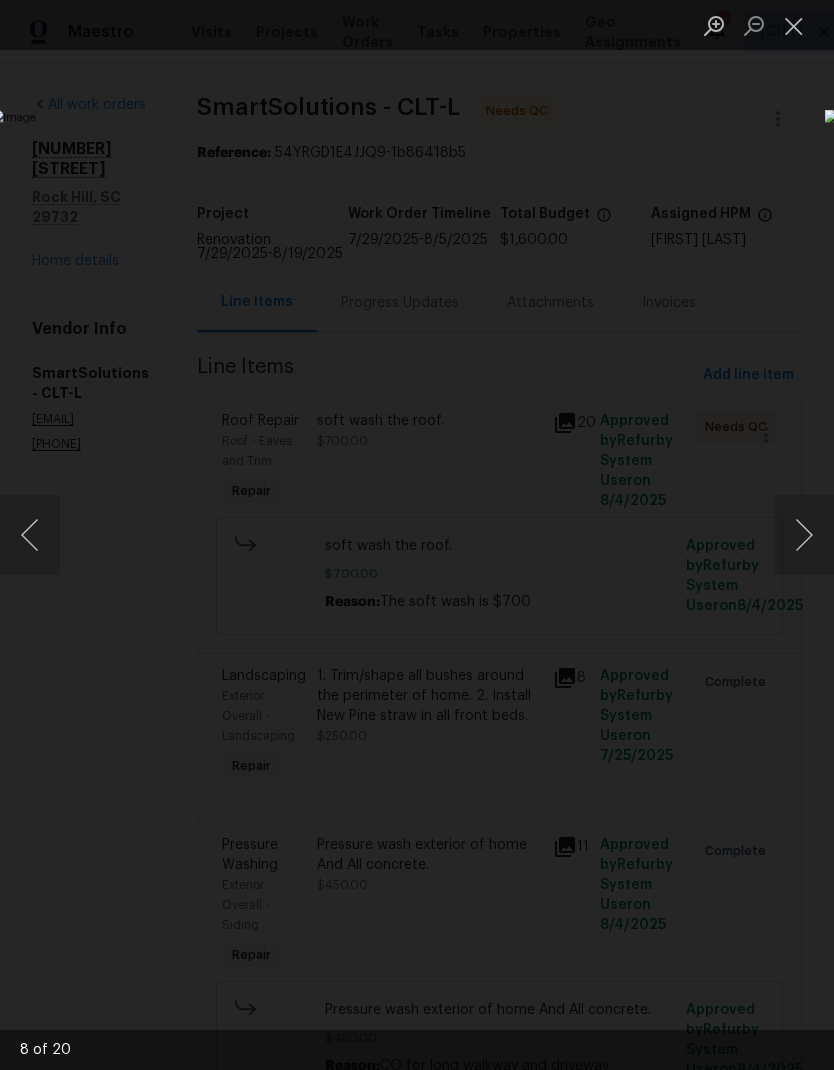 click at bounding box center [804, 535] 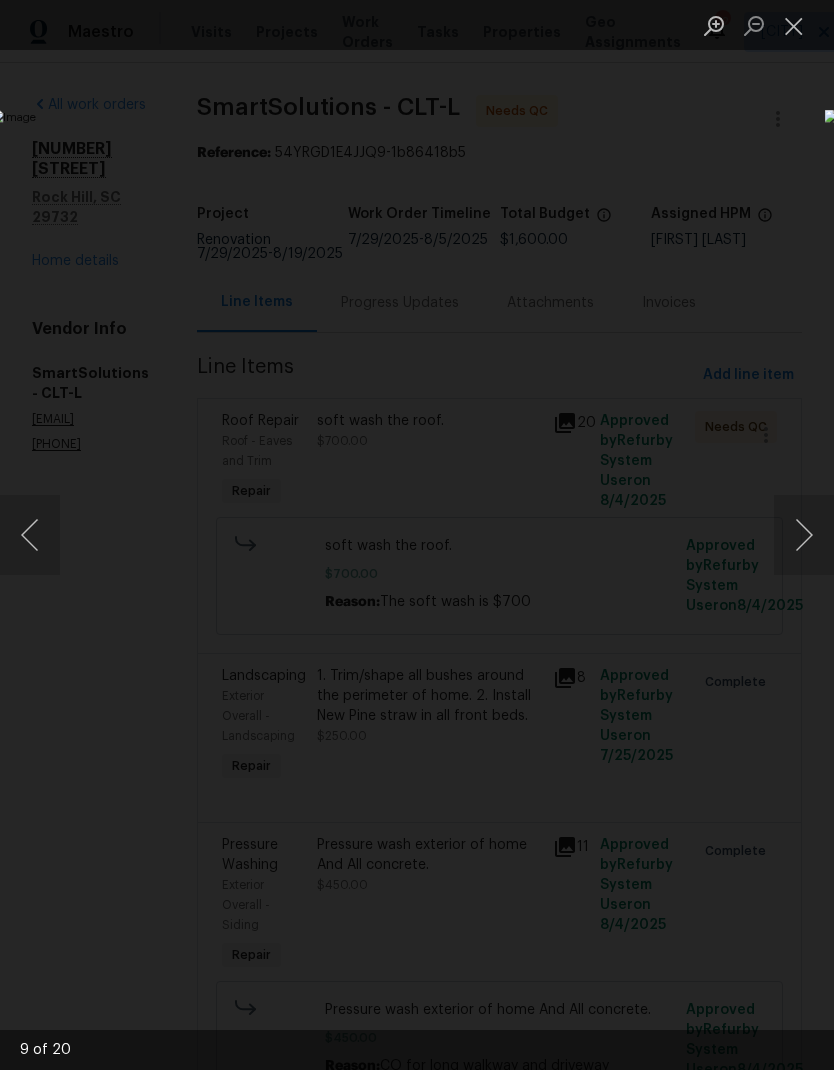 click at bounding box center (804, 535) 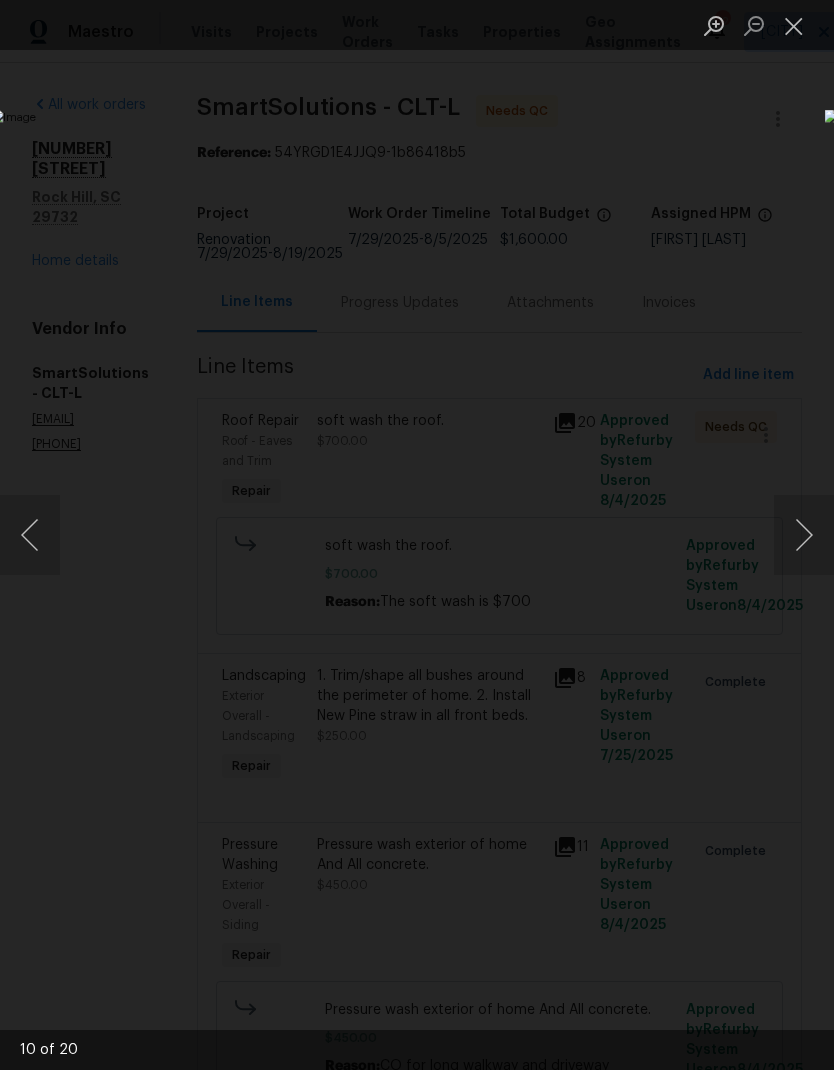 click at bounding box center (804, 535) 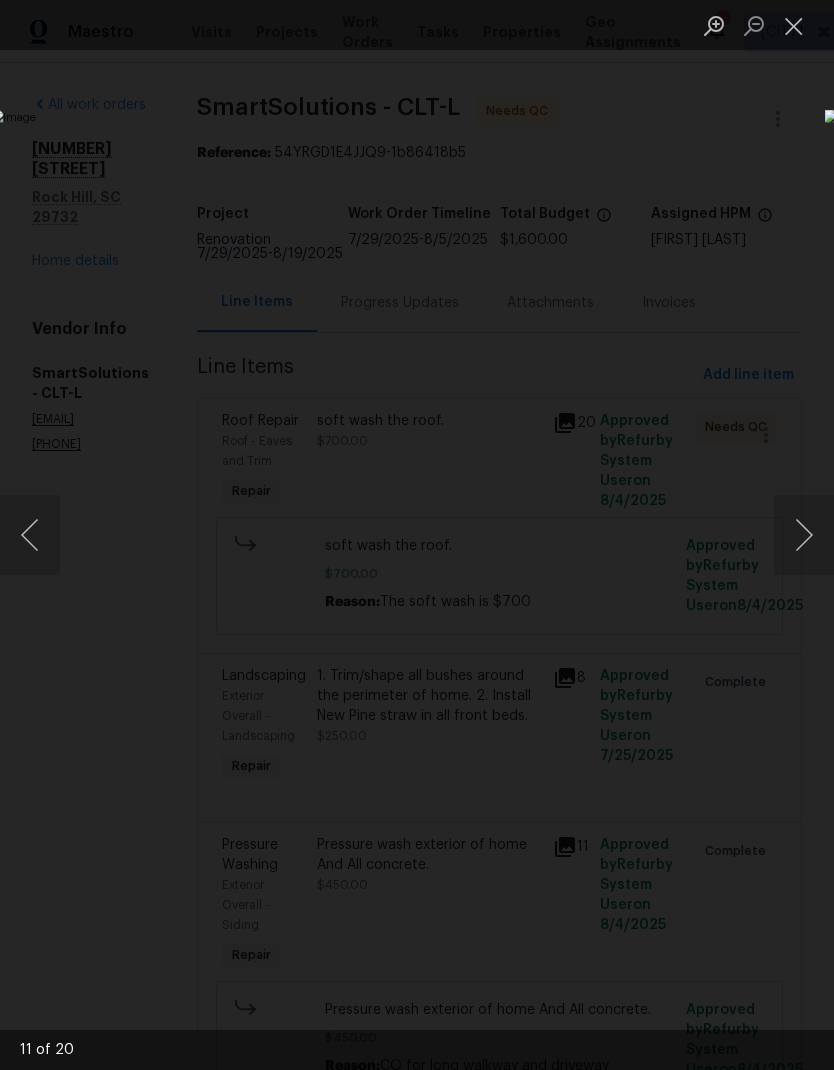 click at bounding box center (804, 535) 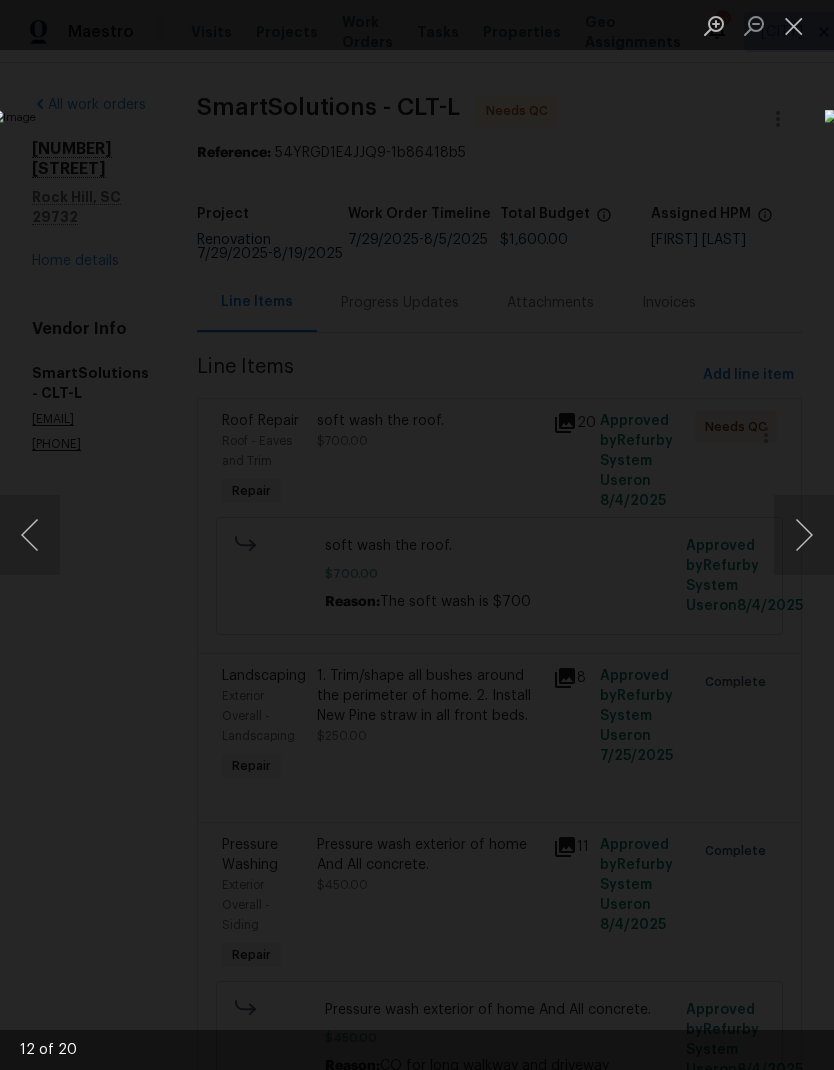 click at bounding box center [804, 535] 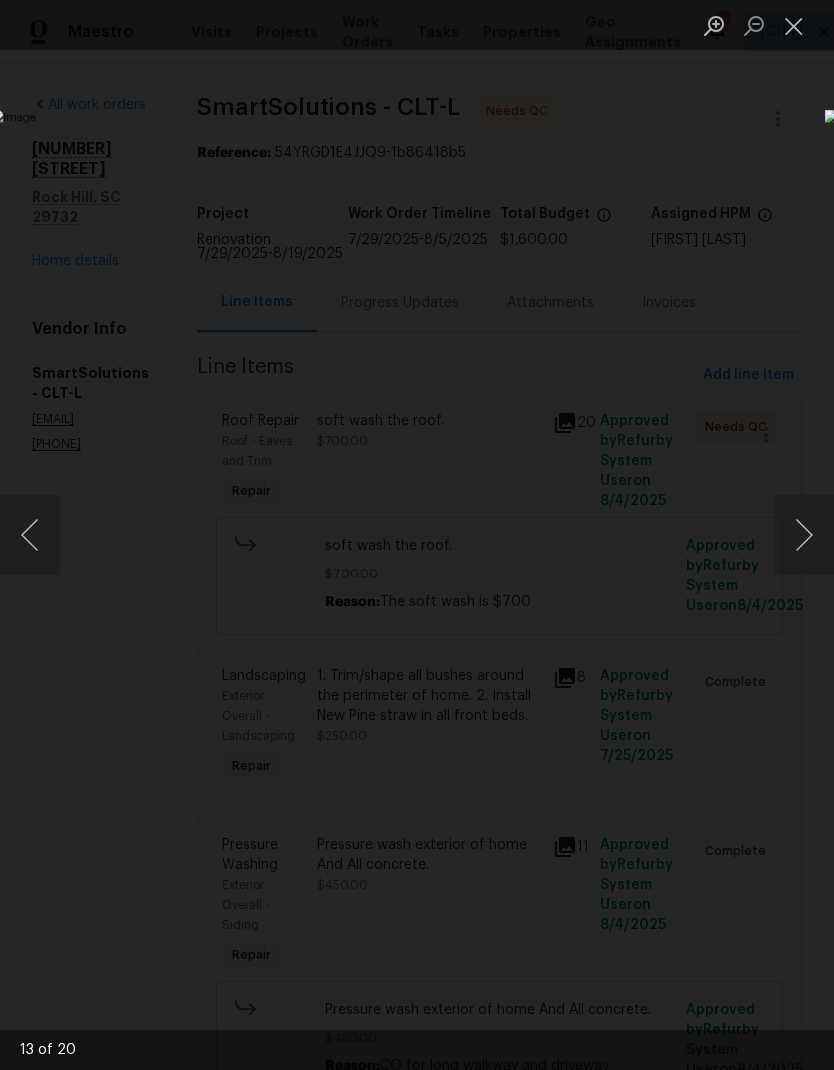 click at bounding box center (804, 535) 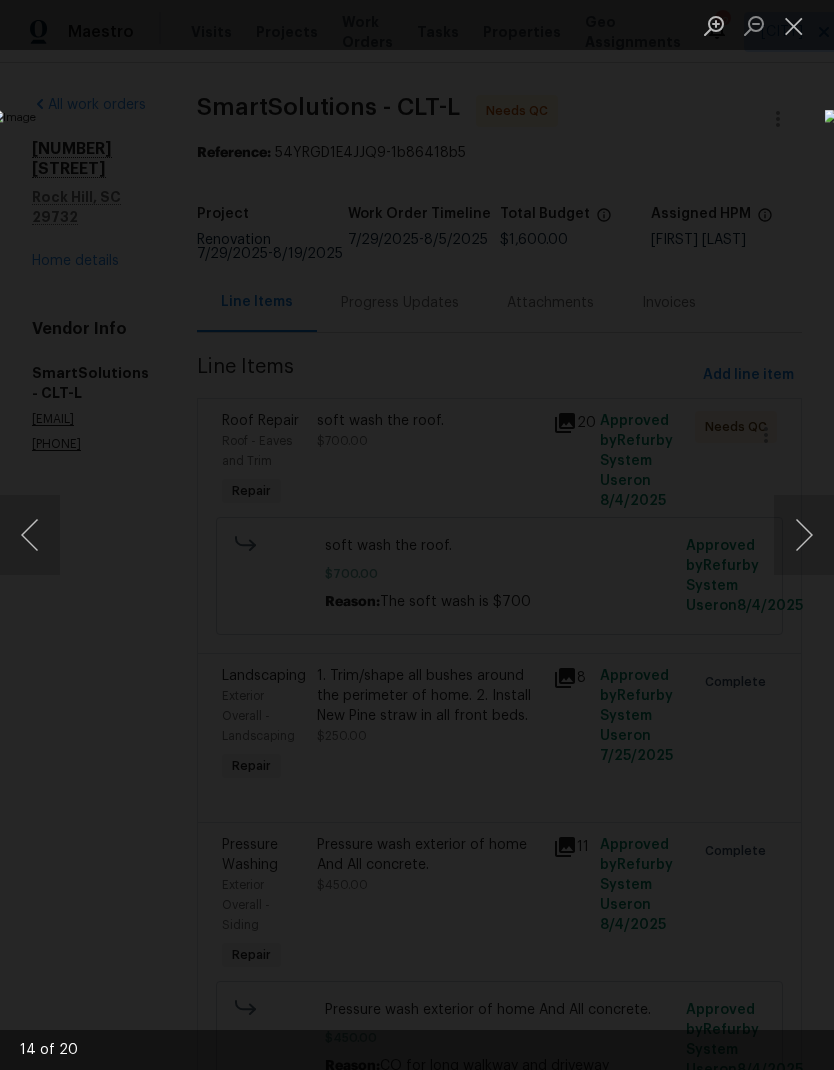 click at bounding box center [804, 535] 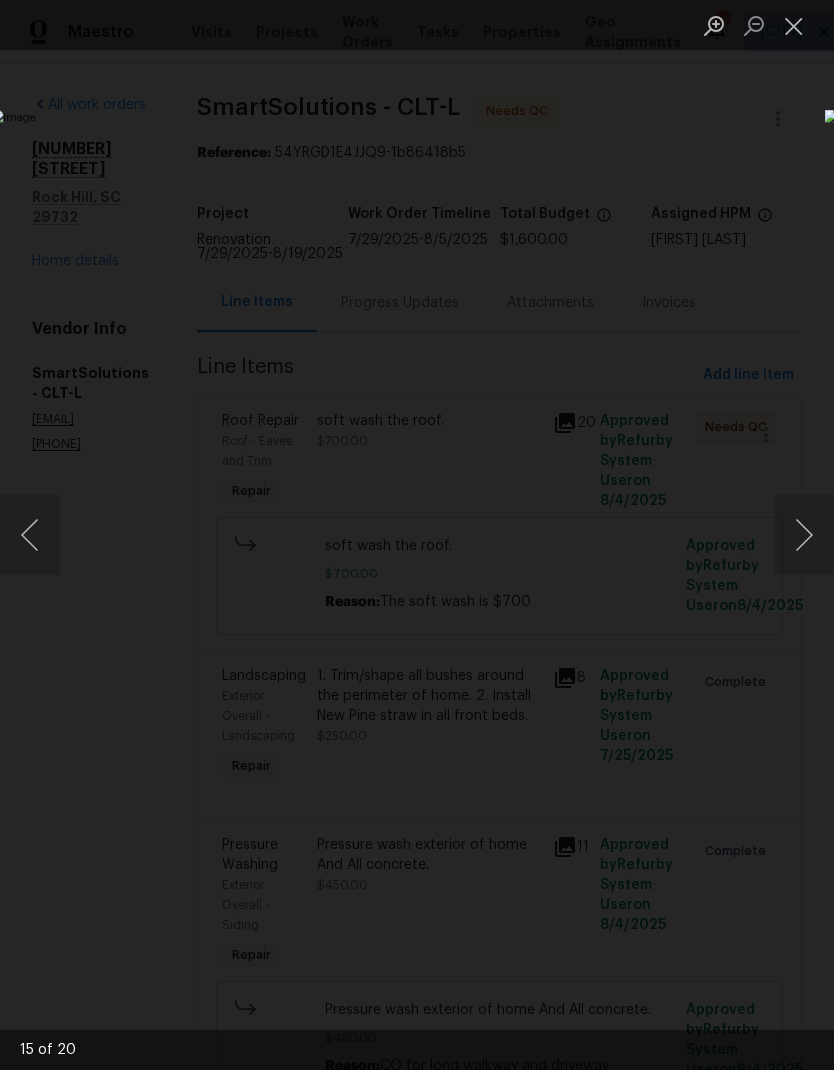 click at bounding box center (30, 535) 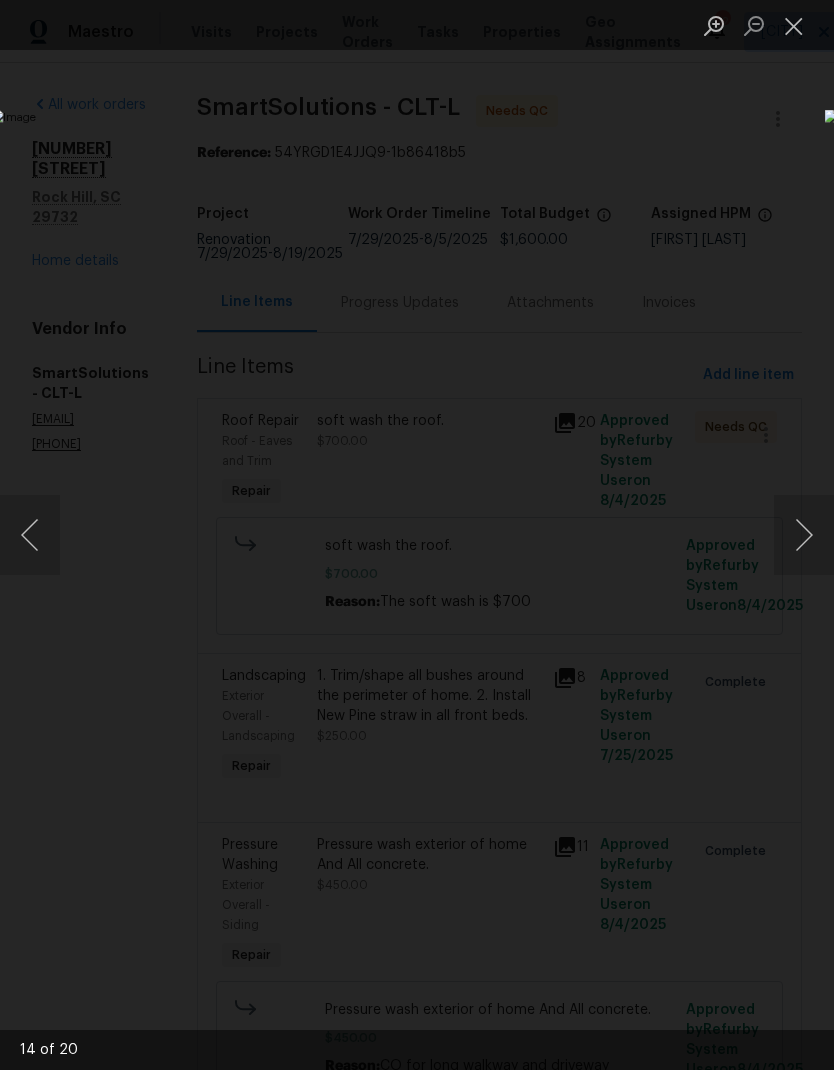 click at bounding box center [804, 535] 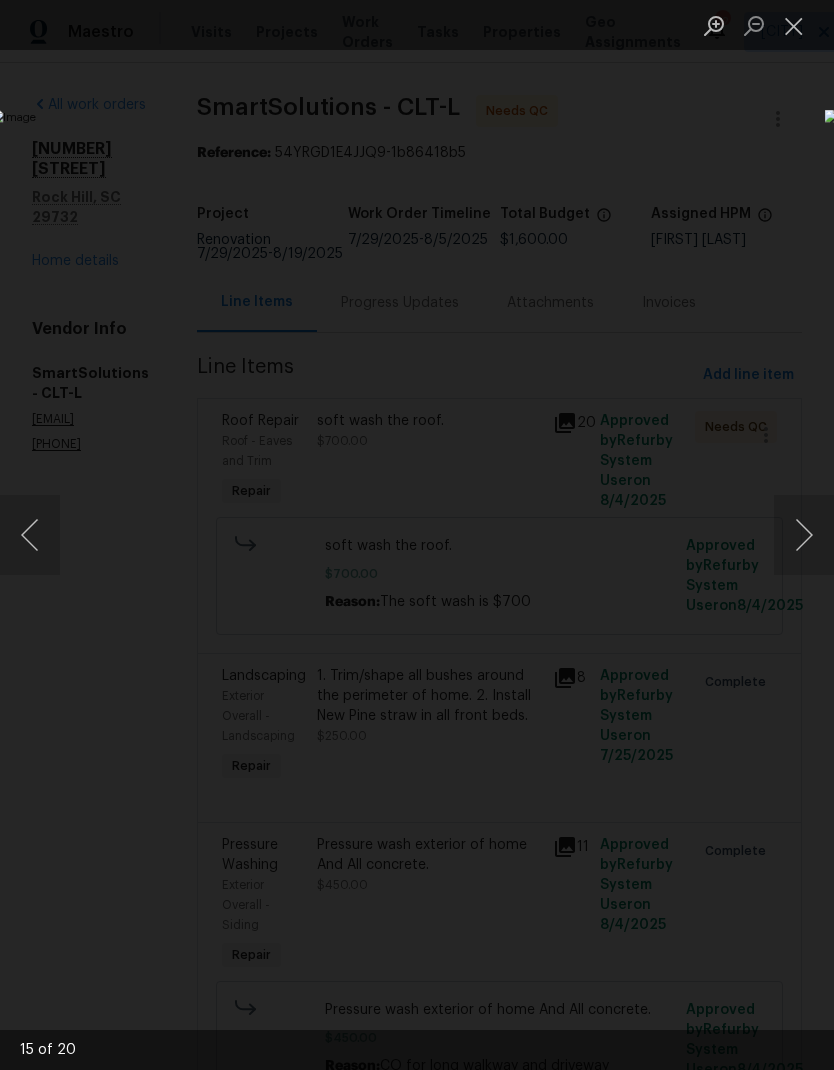click at bounding box center (804, 535) 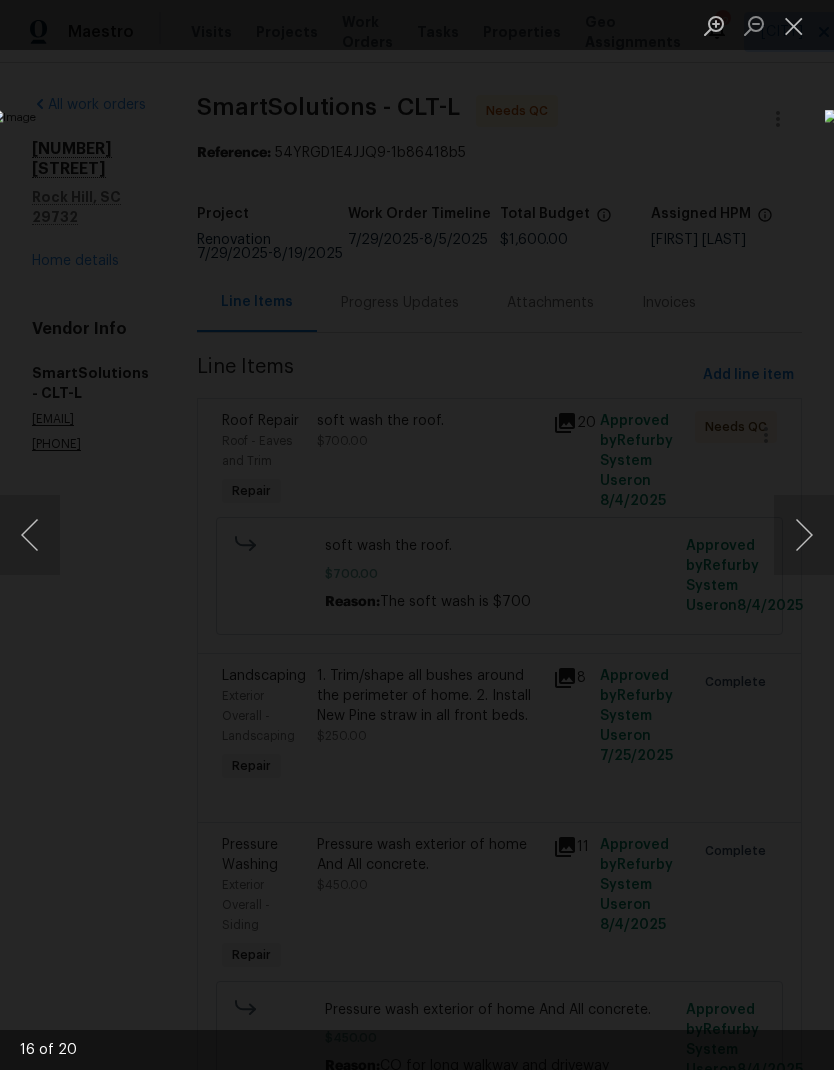 click at bounding box center (804, 535) 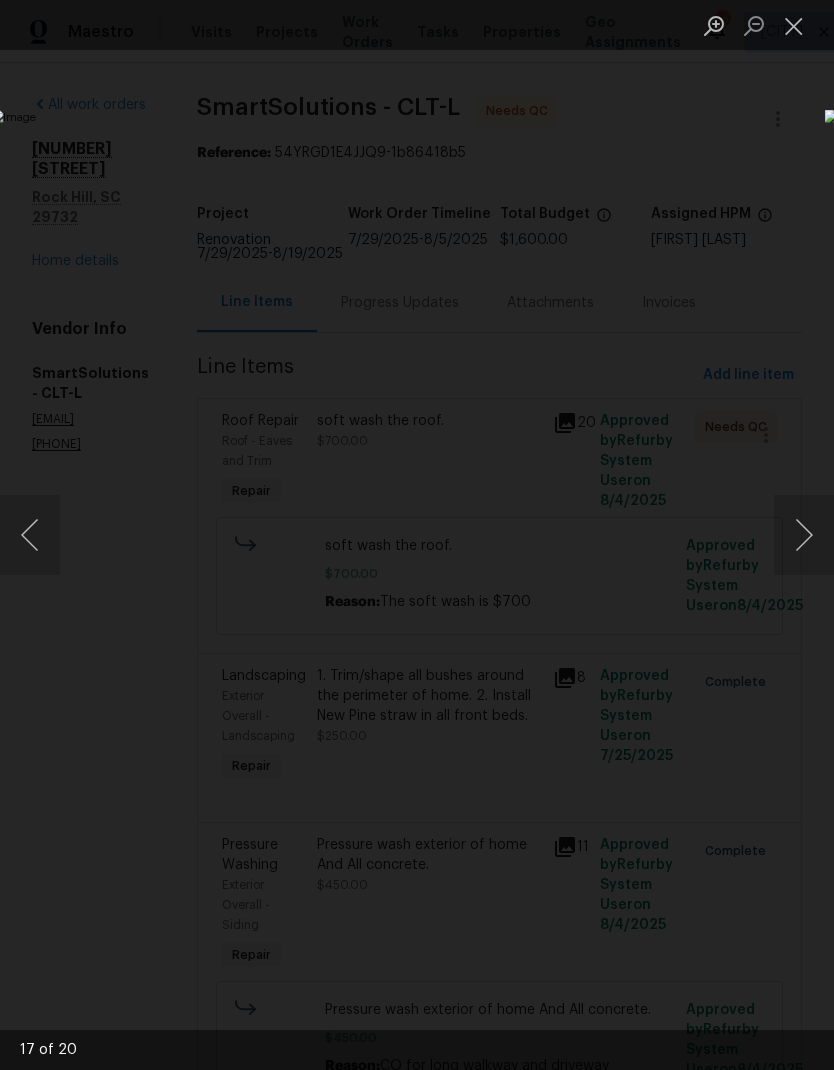 click at bounding box center (804, 535) 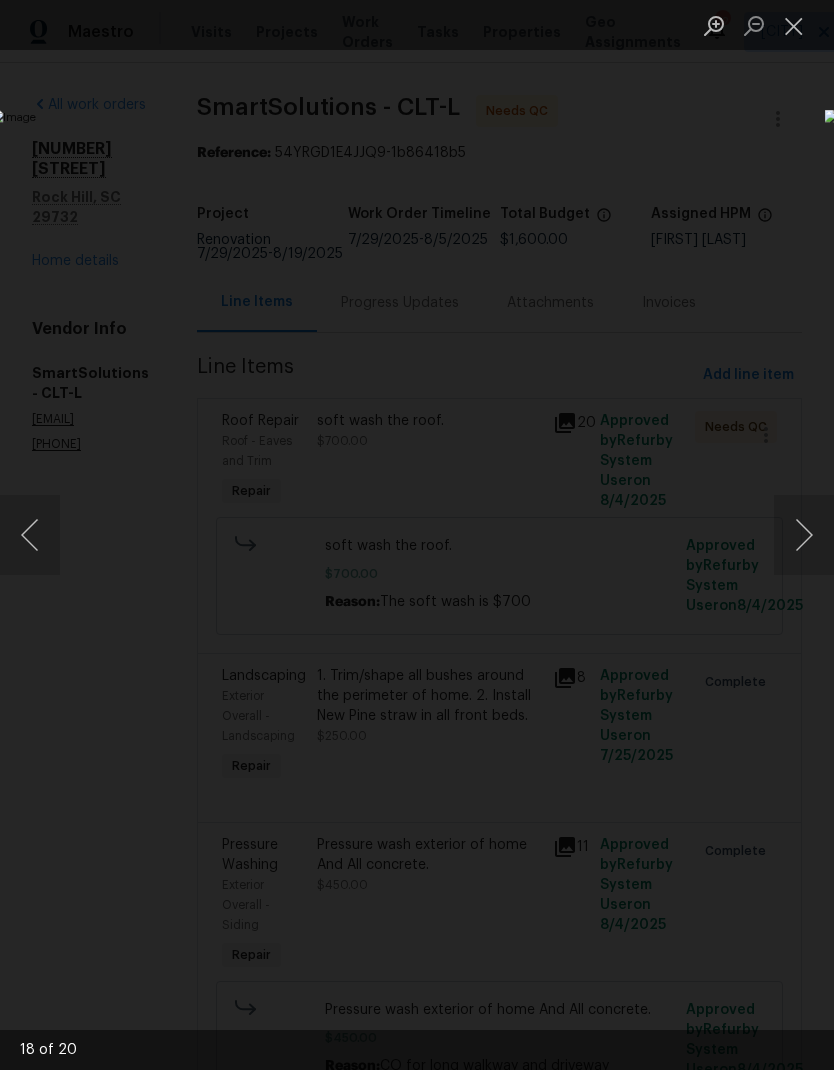 click at bounding box center (804, 535) 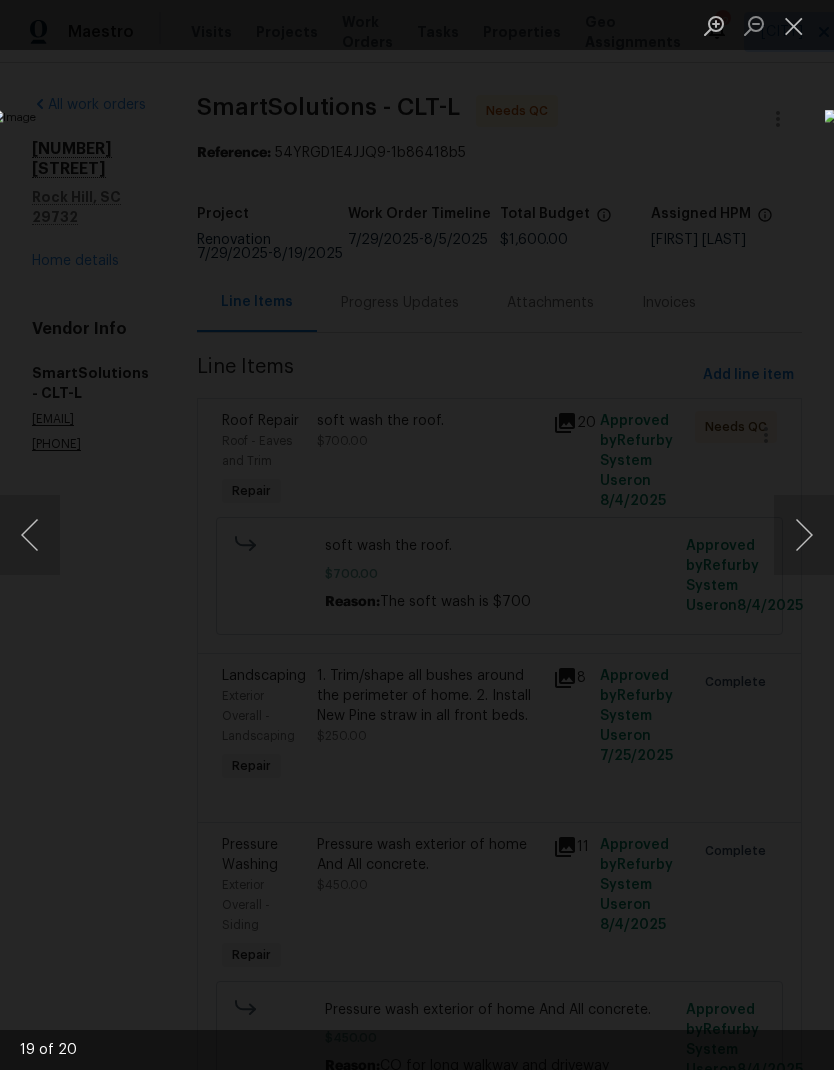 click at bounding box center [804, 535] 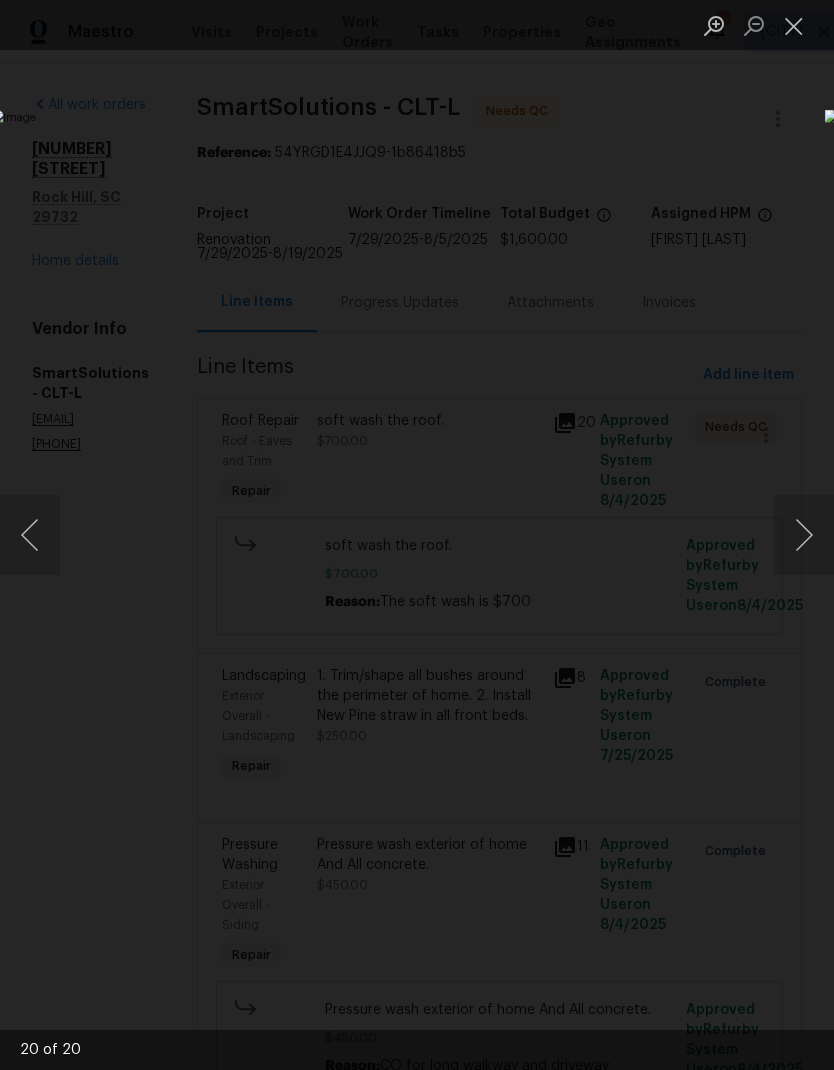 click at bounding box center (794, 25) 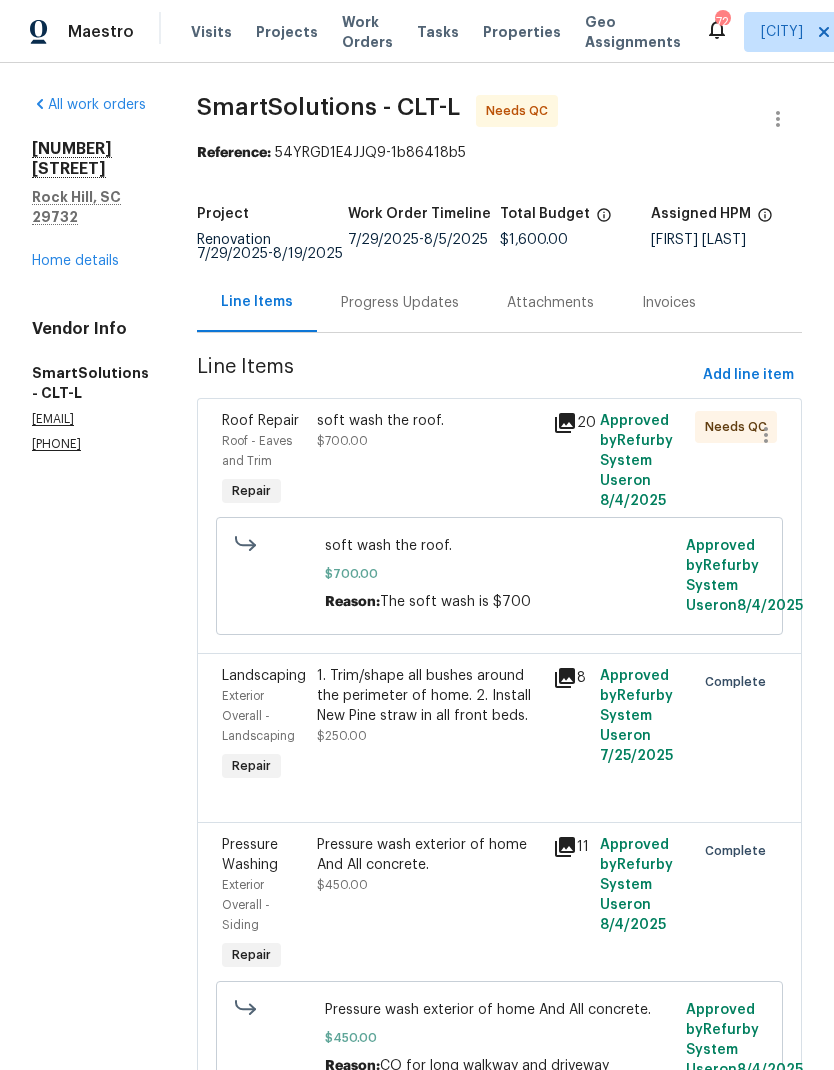 scroll, scrollTop: 0, scrollLeft: 0, axis: both 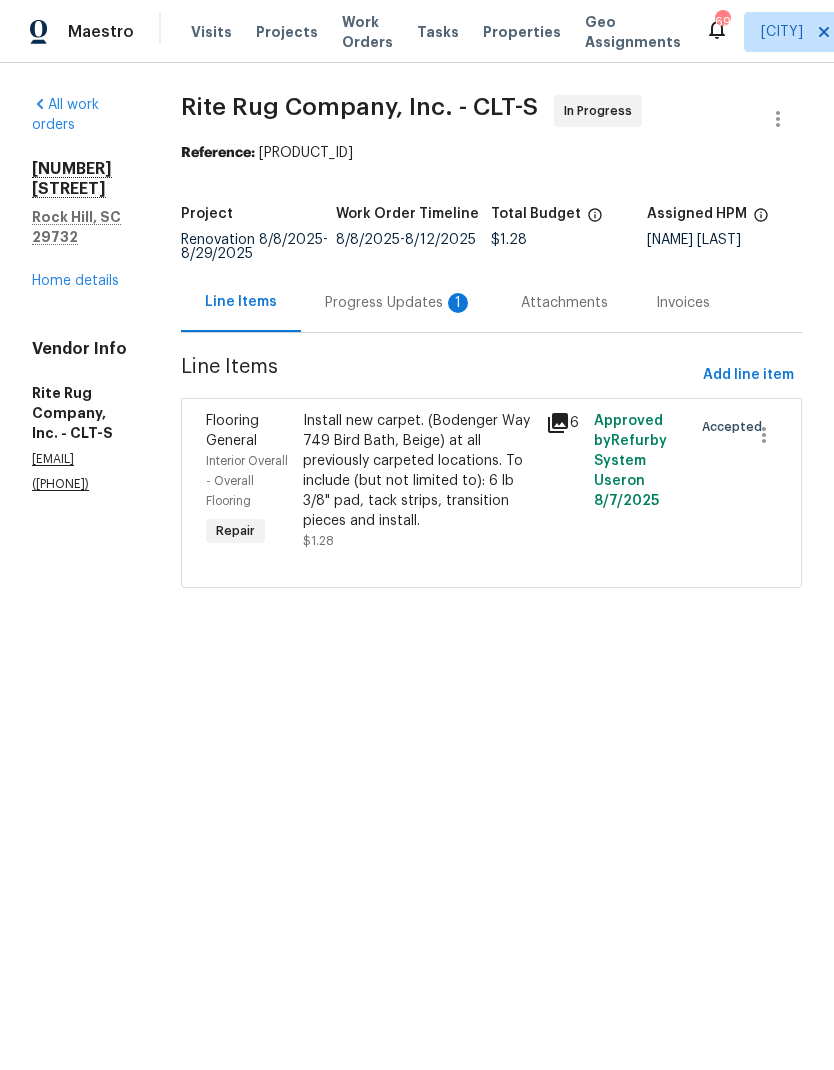 click on "Progress Updates 1" at bounding box center (399, 303) 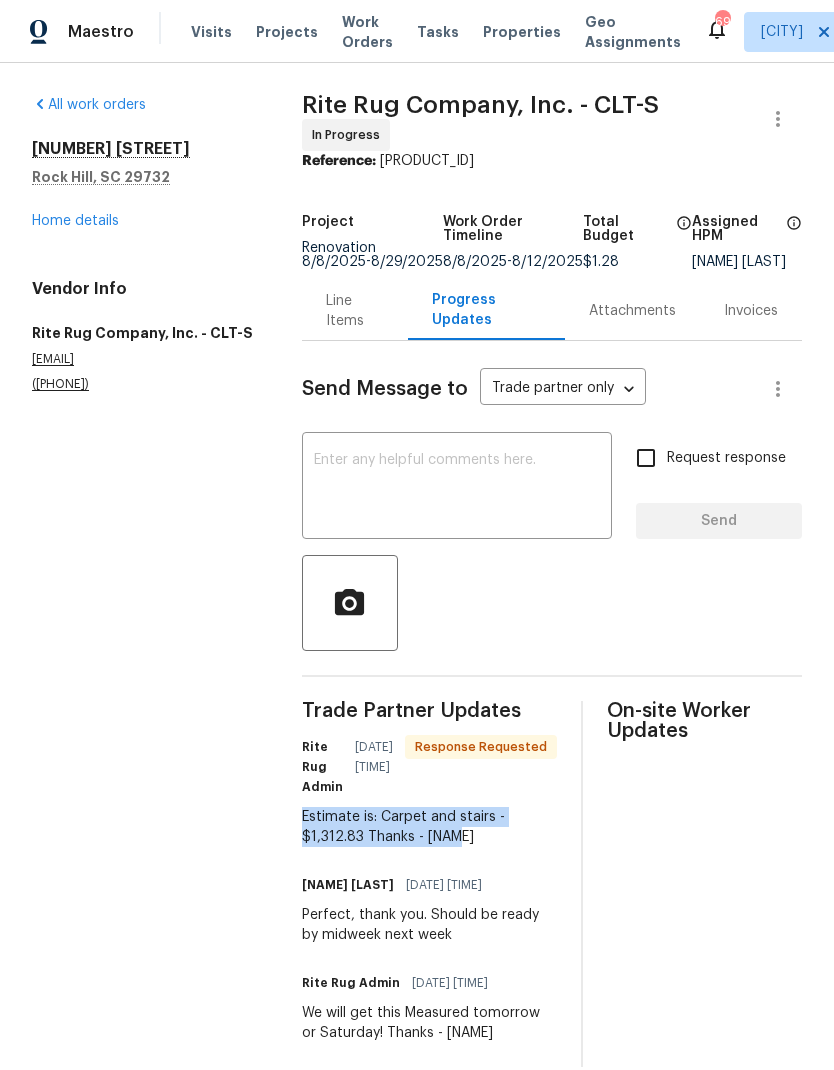 copy on "Estimate is:
Carpet and stairs - $1,312.83
Thanks - [NAME]" 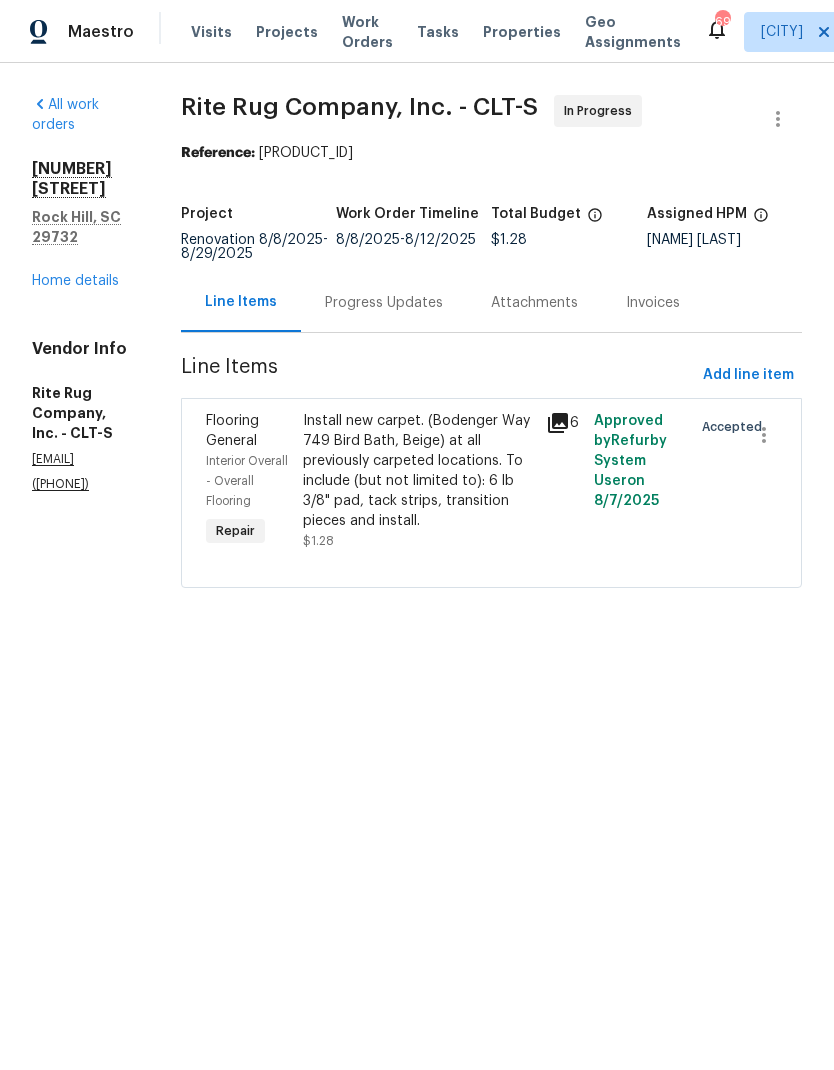 click on "Flooring General" at bounding box center (232, 431) 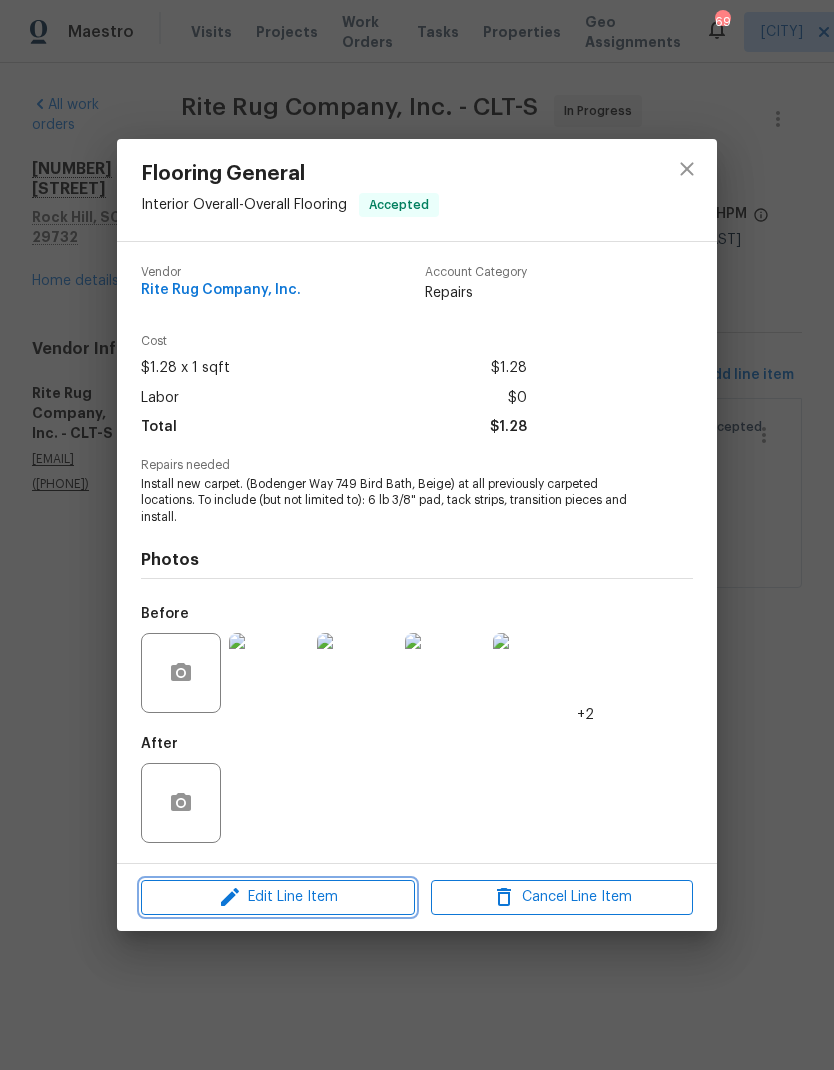click on "Edit Line Item" at bounding box center [278, 897] 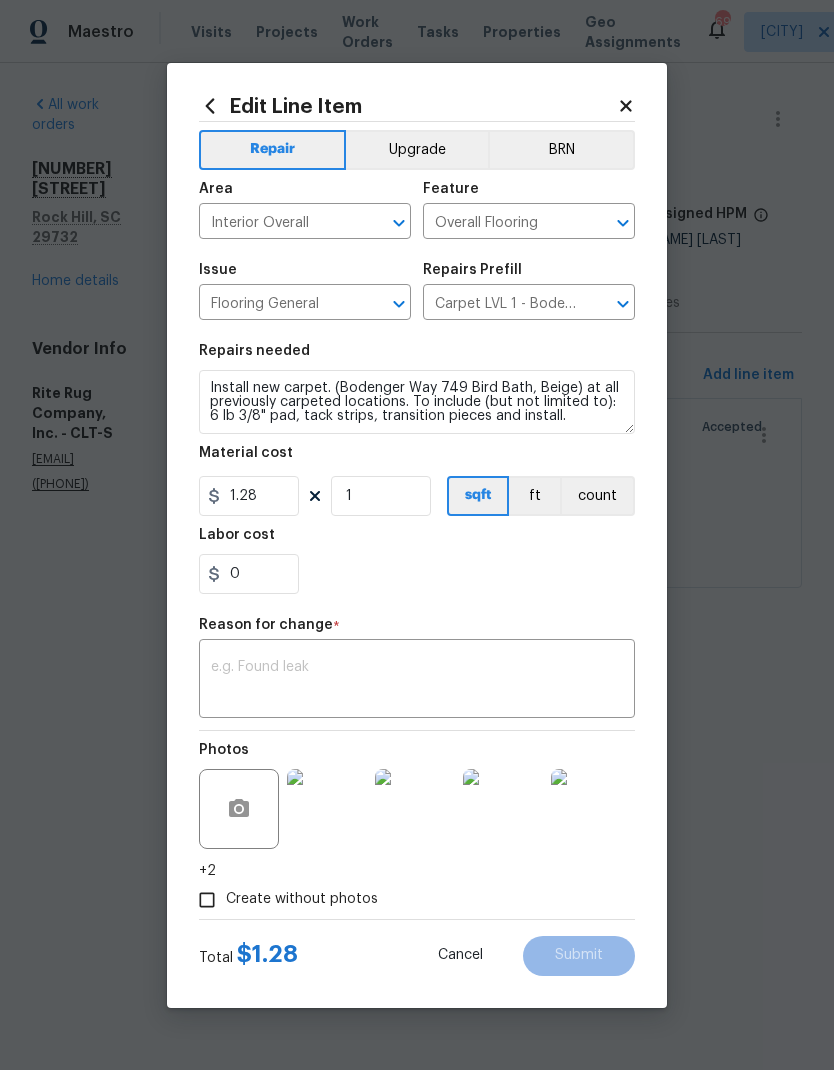 click at bounding box center [327, 809] 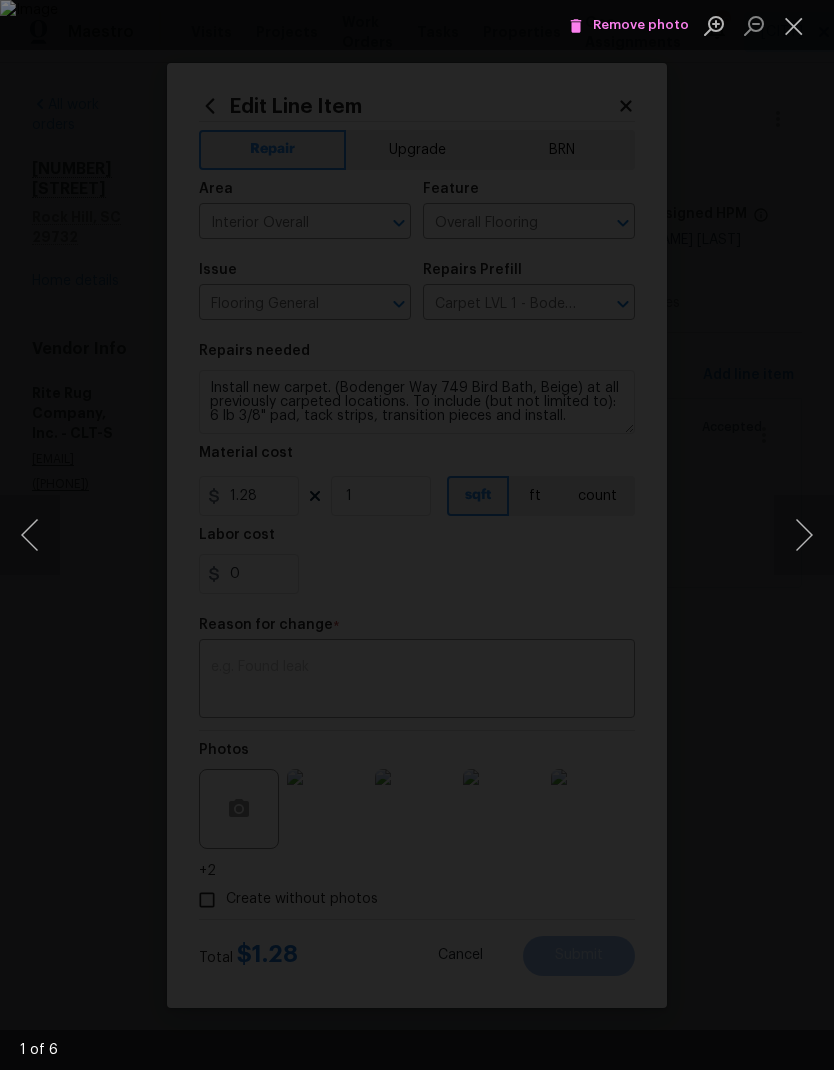 click at bounding box center (417, 535) 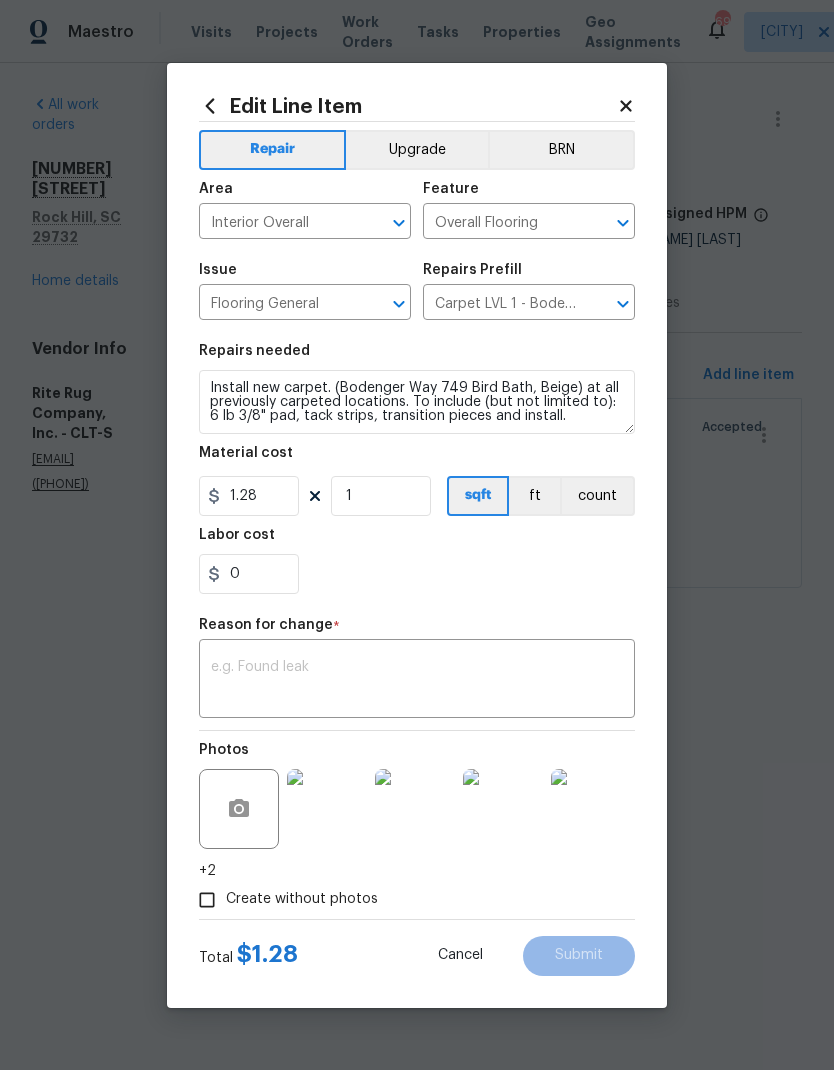 click 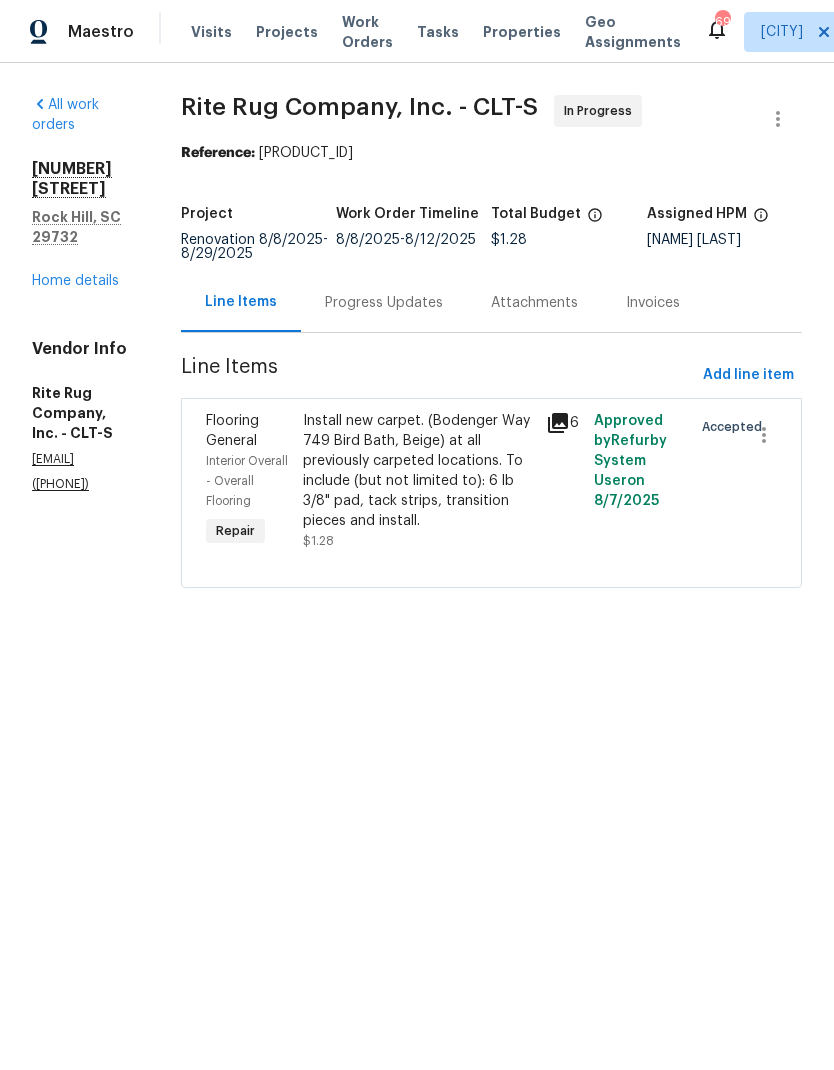click on "Progress Updates" at bounding box center (384, 302) 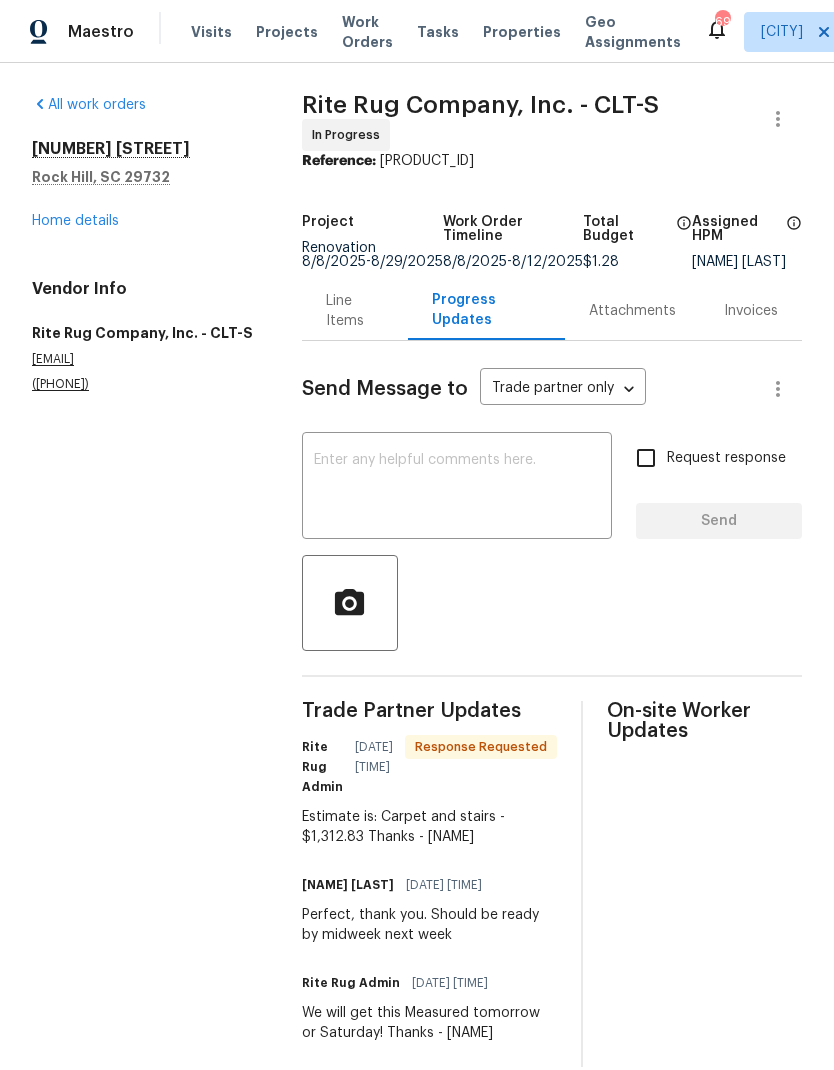 click at bounding box center (457, 488) 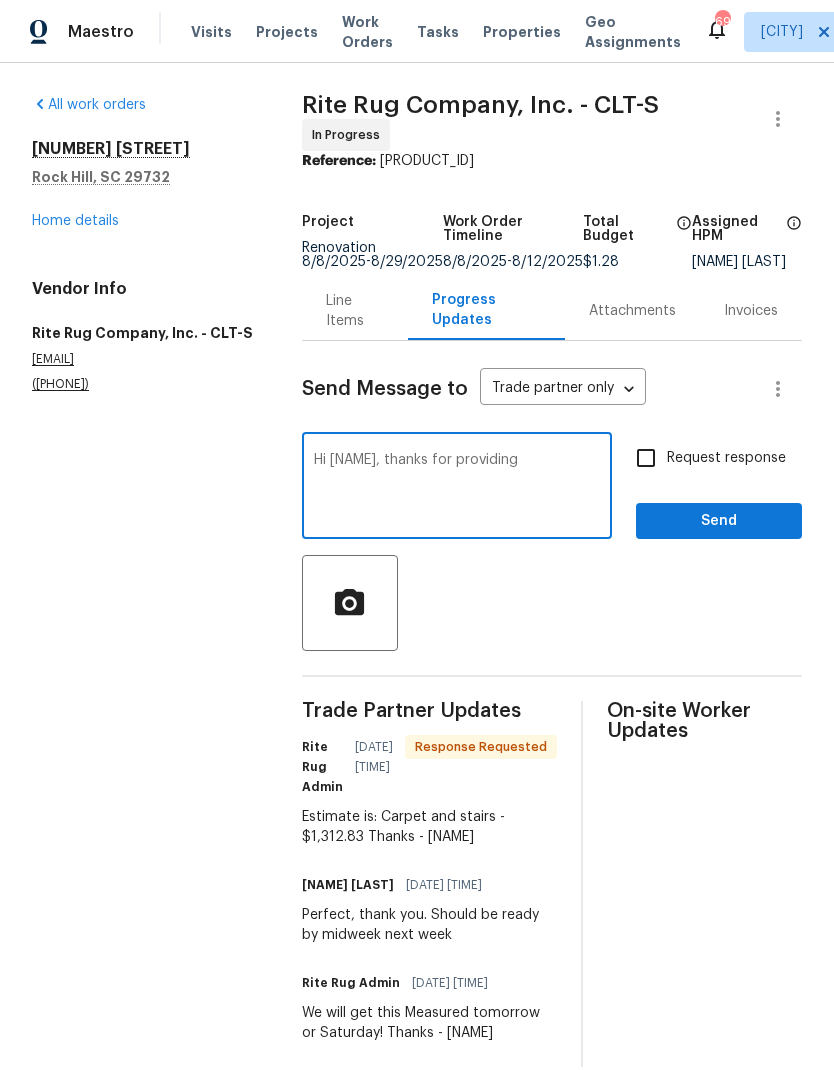 type on "Hi Anna, thanks for providing" 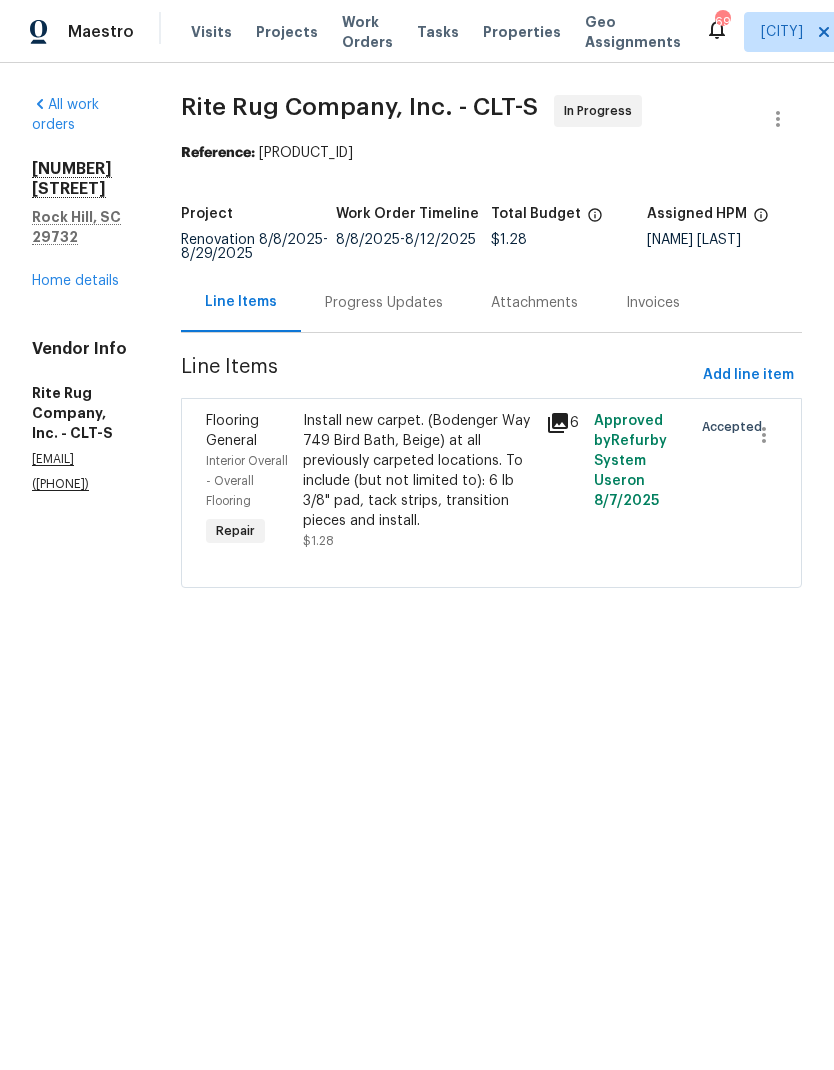 click 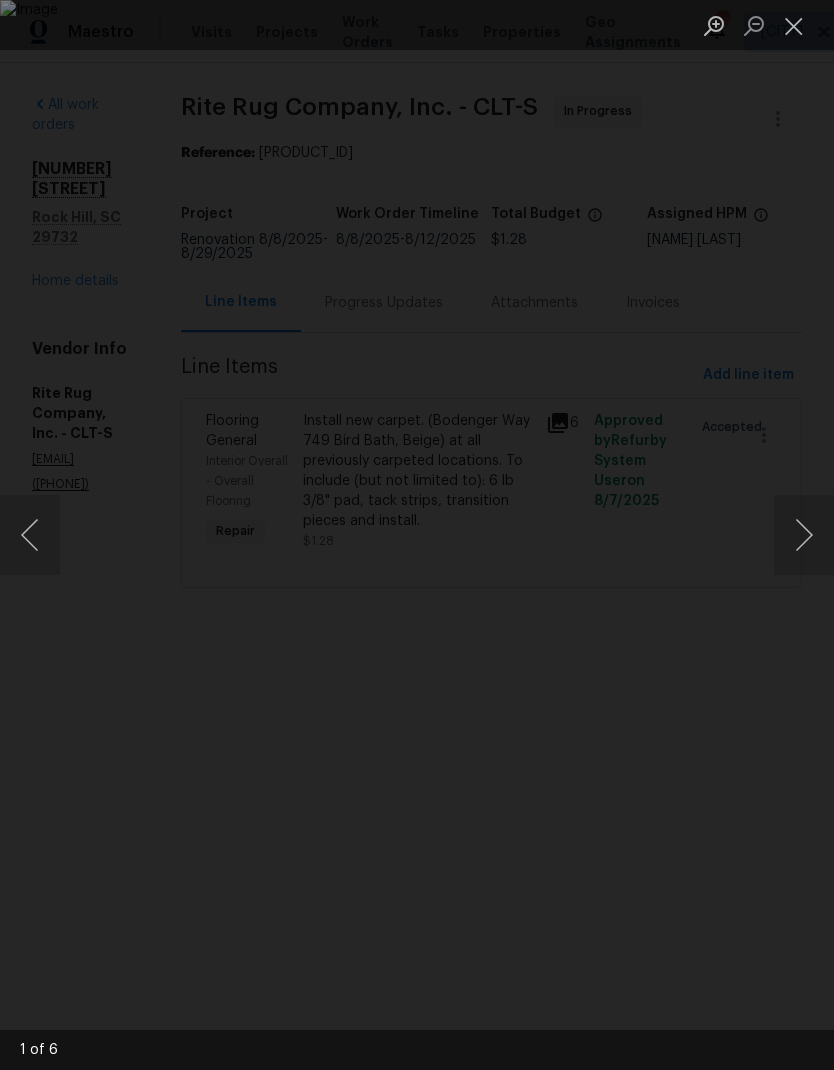 click at bounding box center (804, 535) 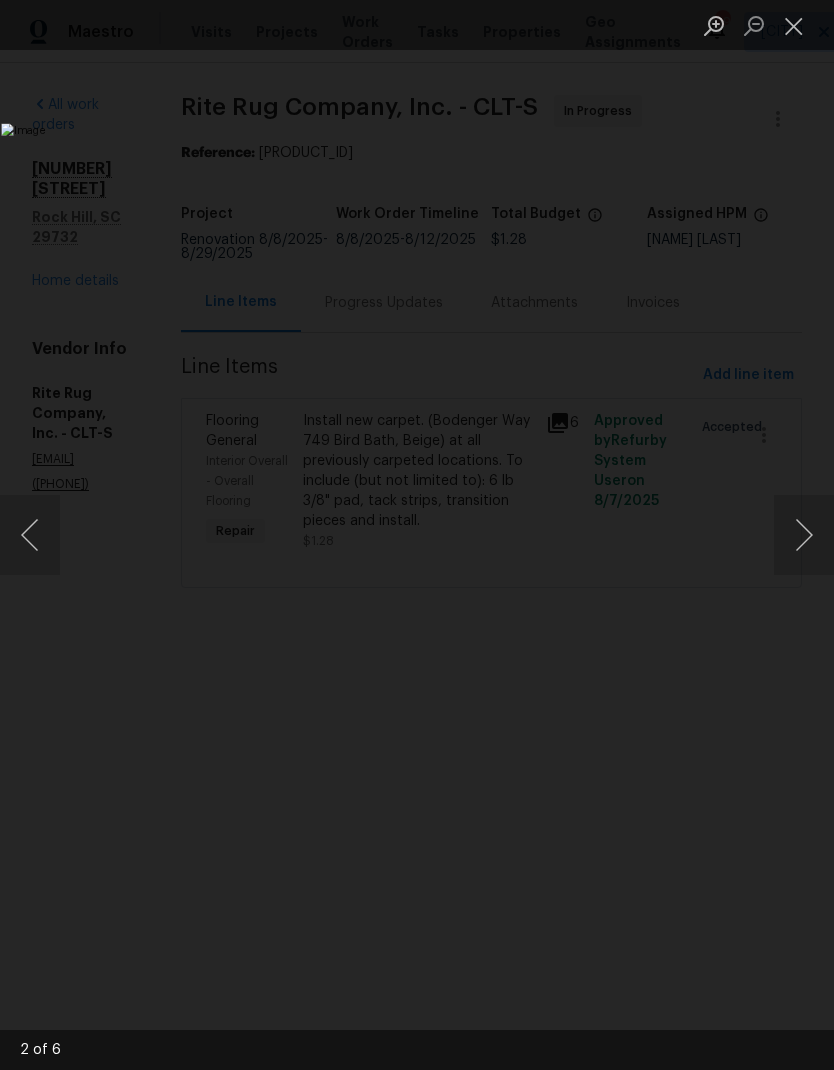 click at bounding box center (804, 535) 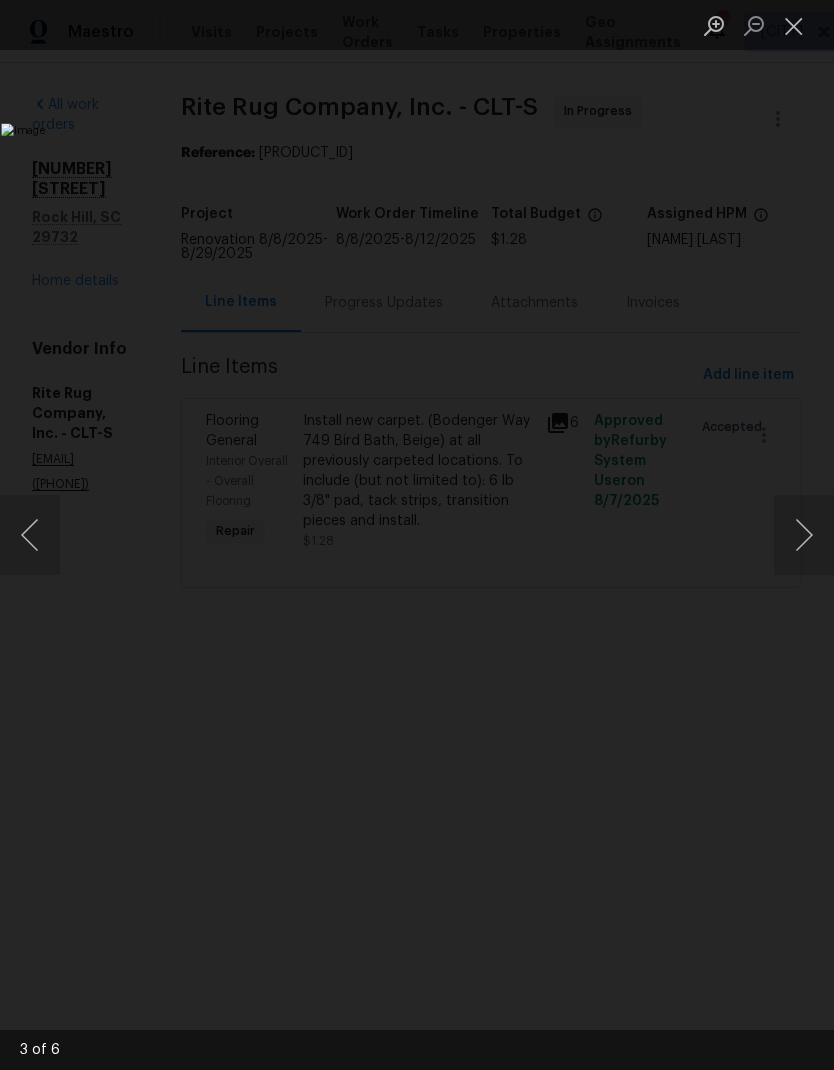 click at bounding box center [804, 535] 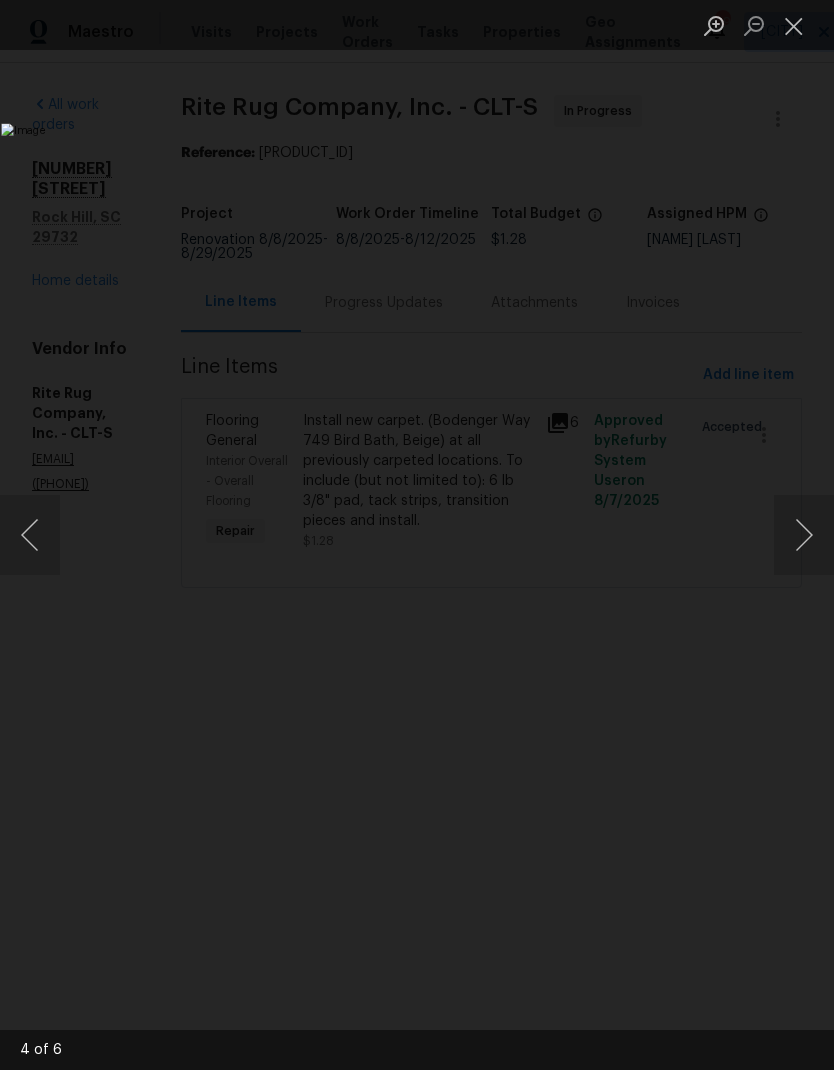 click at bounding box center (804, 535) 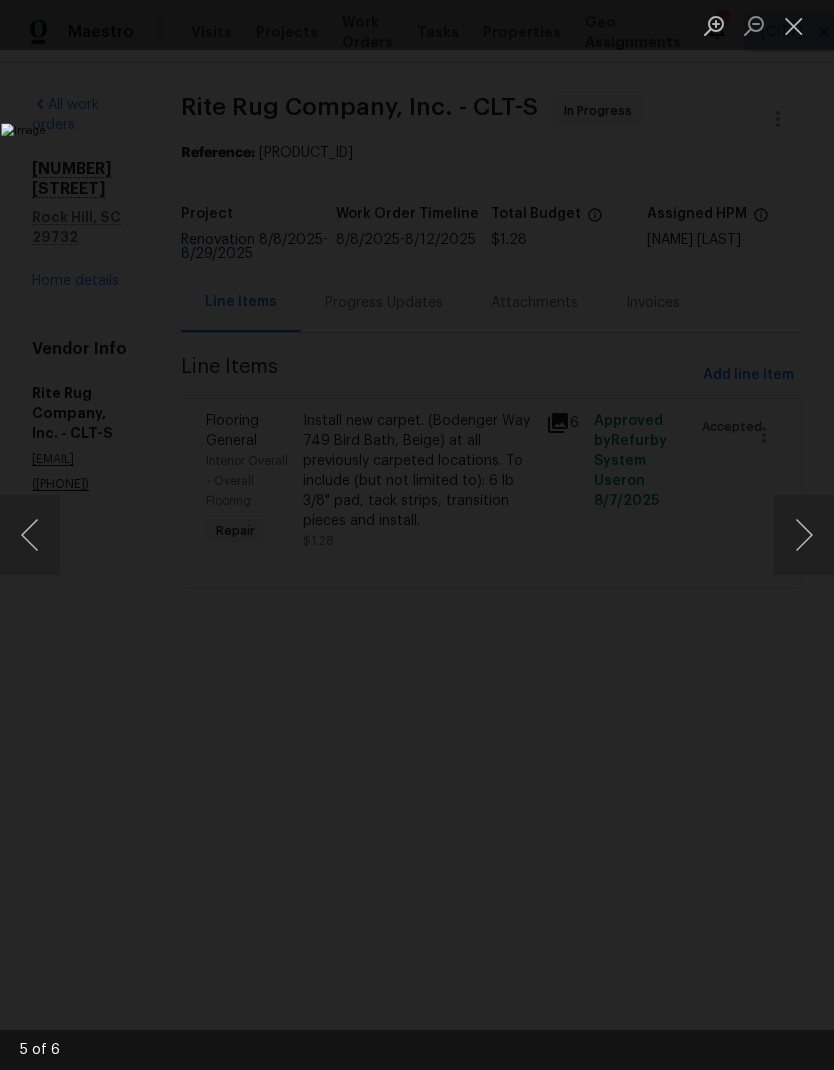 click at bounding box center (804, 535) 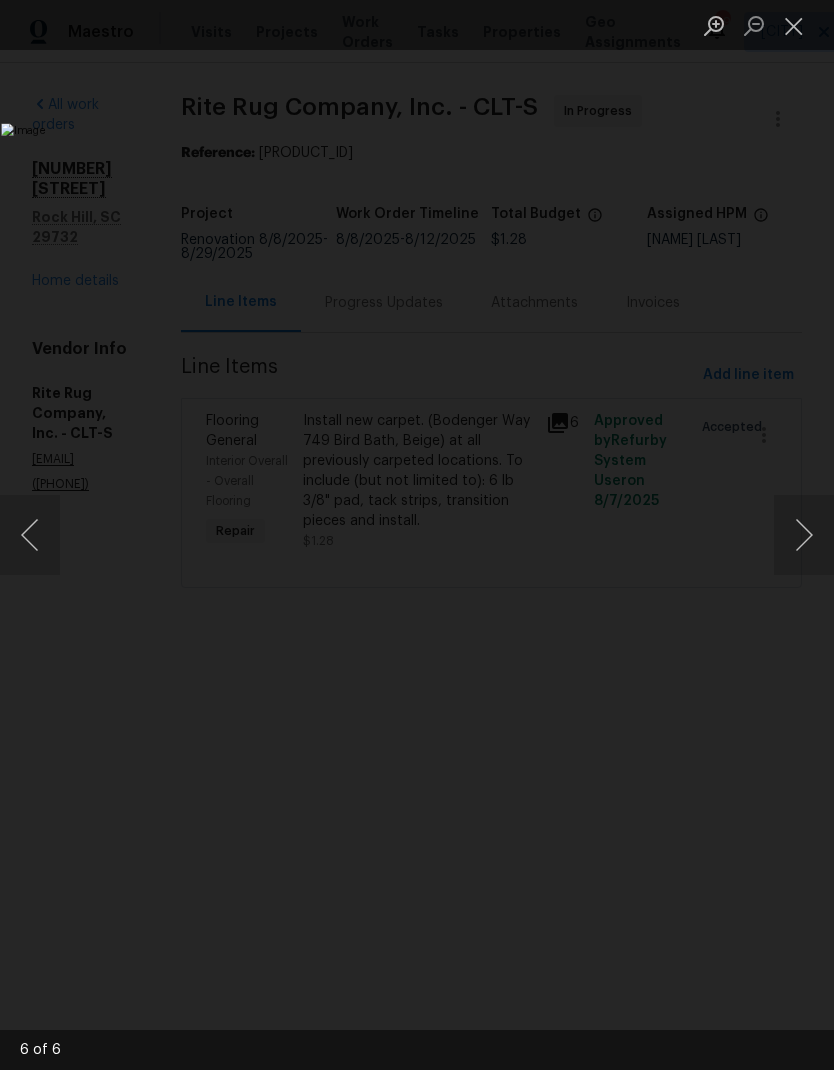 click at bounding box center [30, 535] 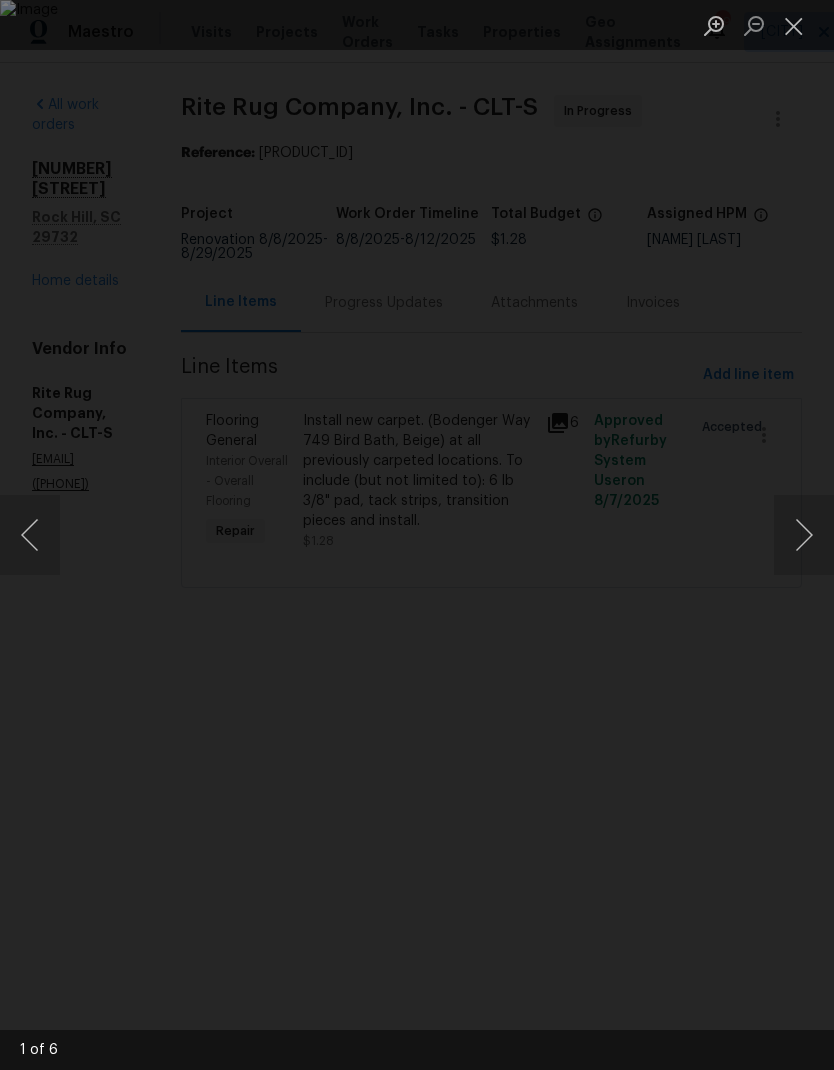 click at bounding box center (794, 25) 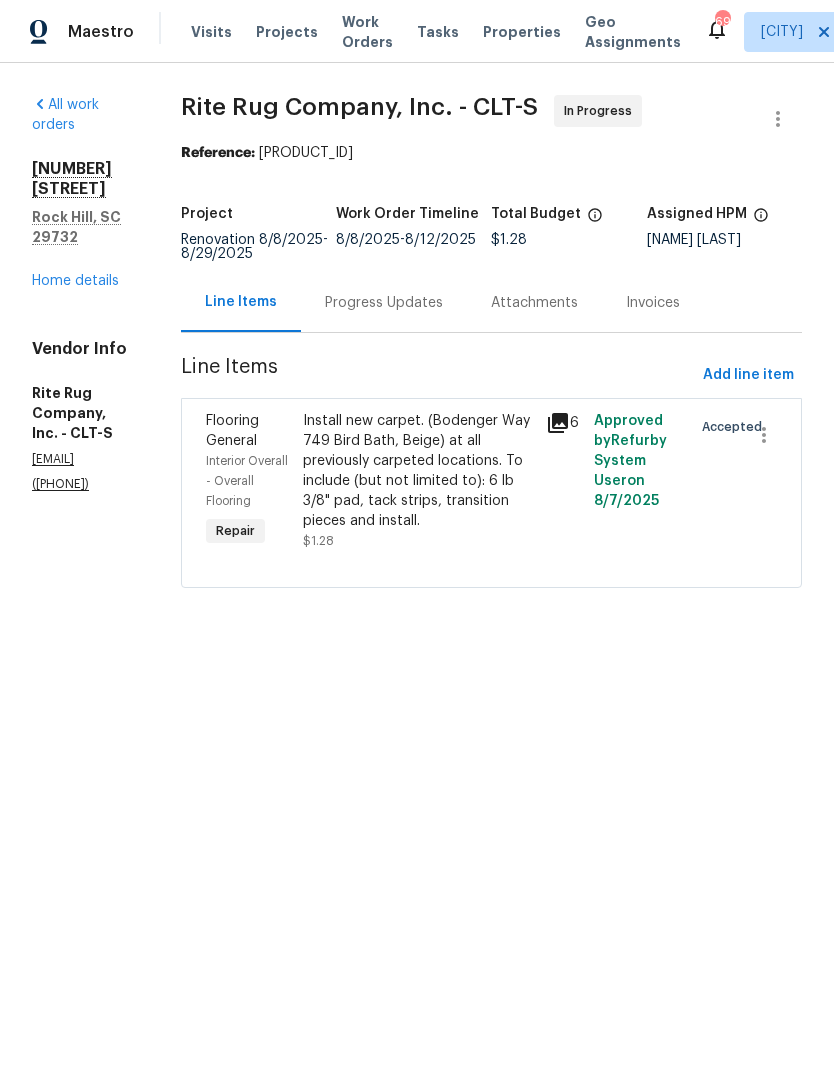 click on "Progress Updates" at bounding box center [384, 302] 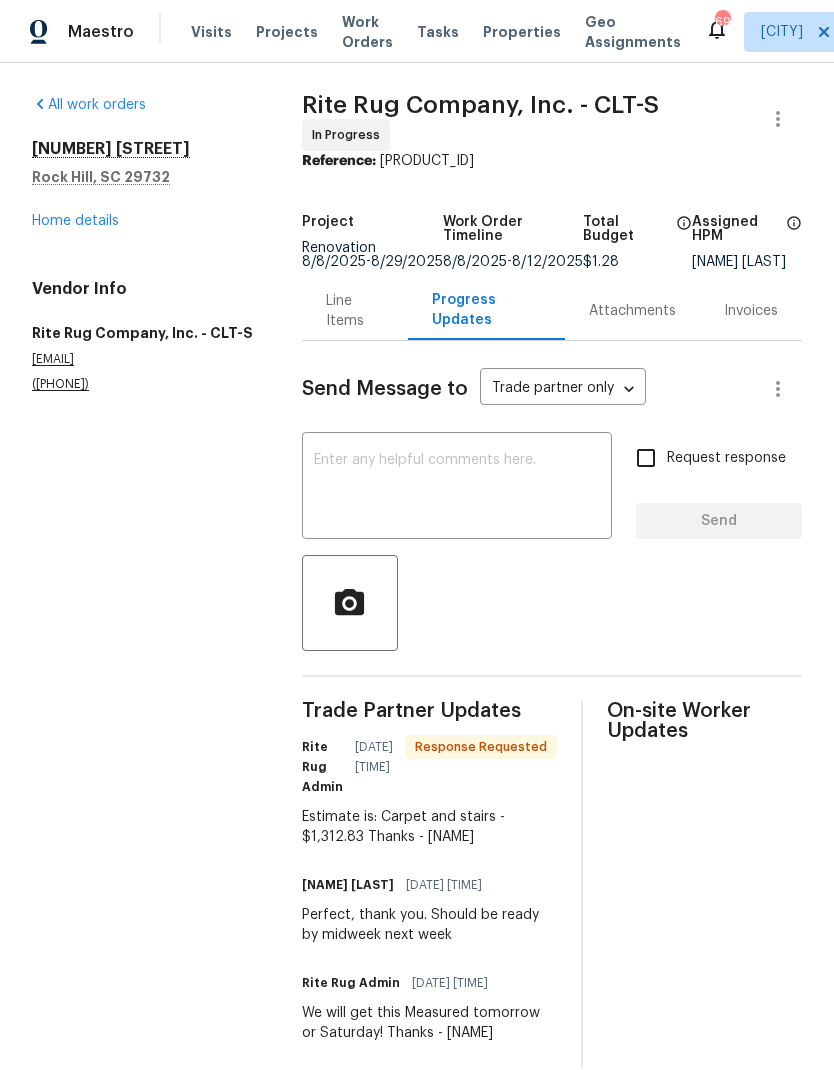 click on "Line Items" at bounding box center (355, 311) 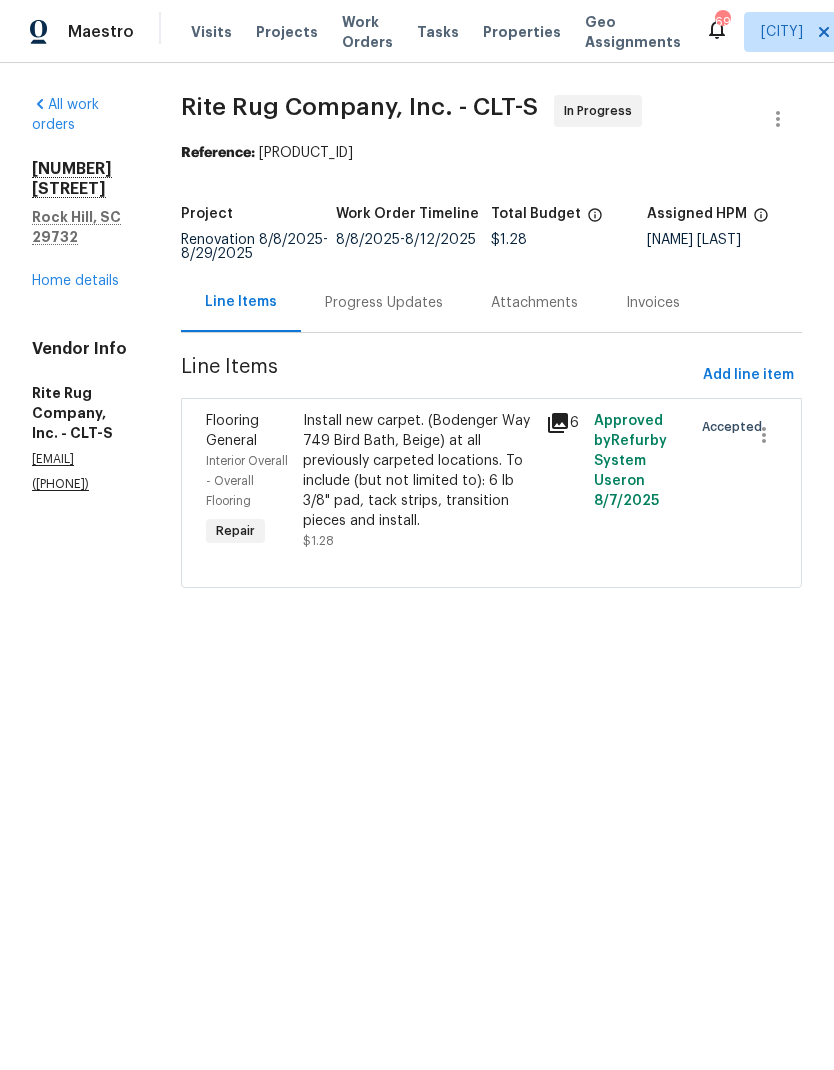click on "Progress Updates" at bounding box center (384, 303) 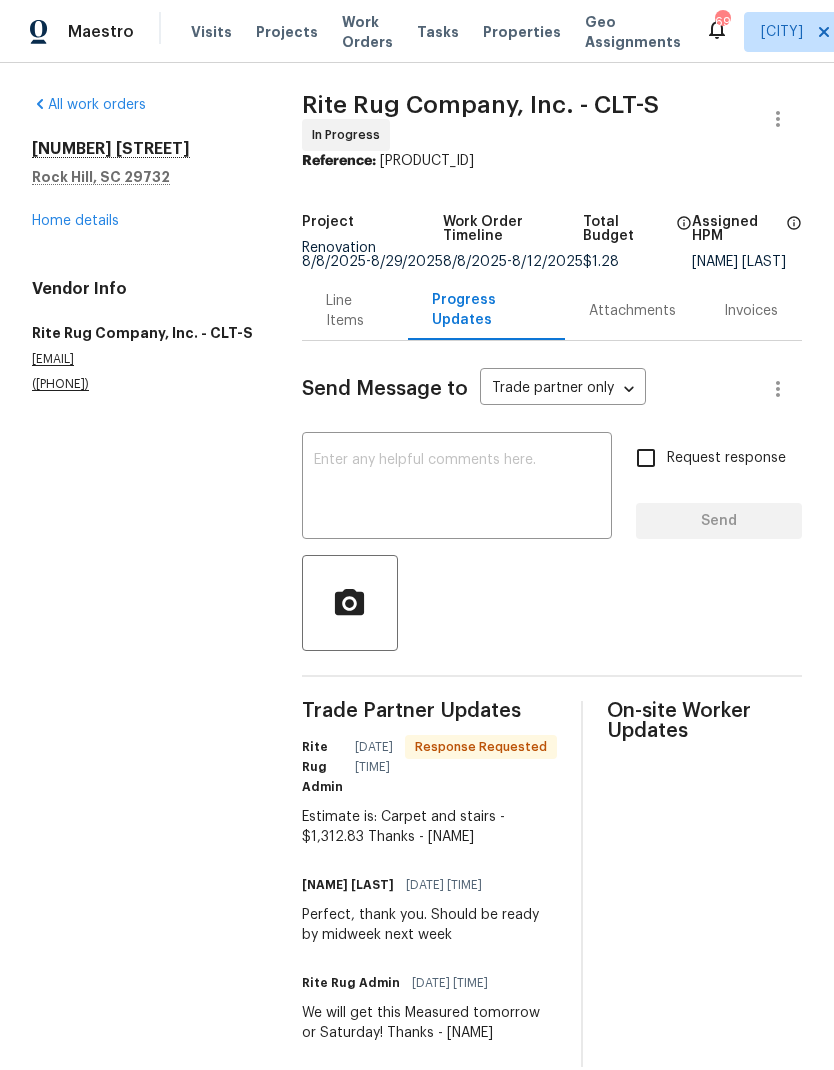 click at bounding box center (457, 488) 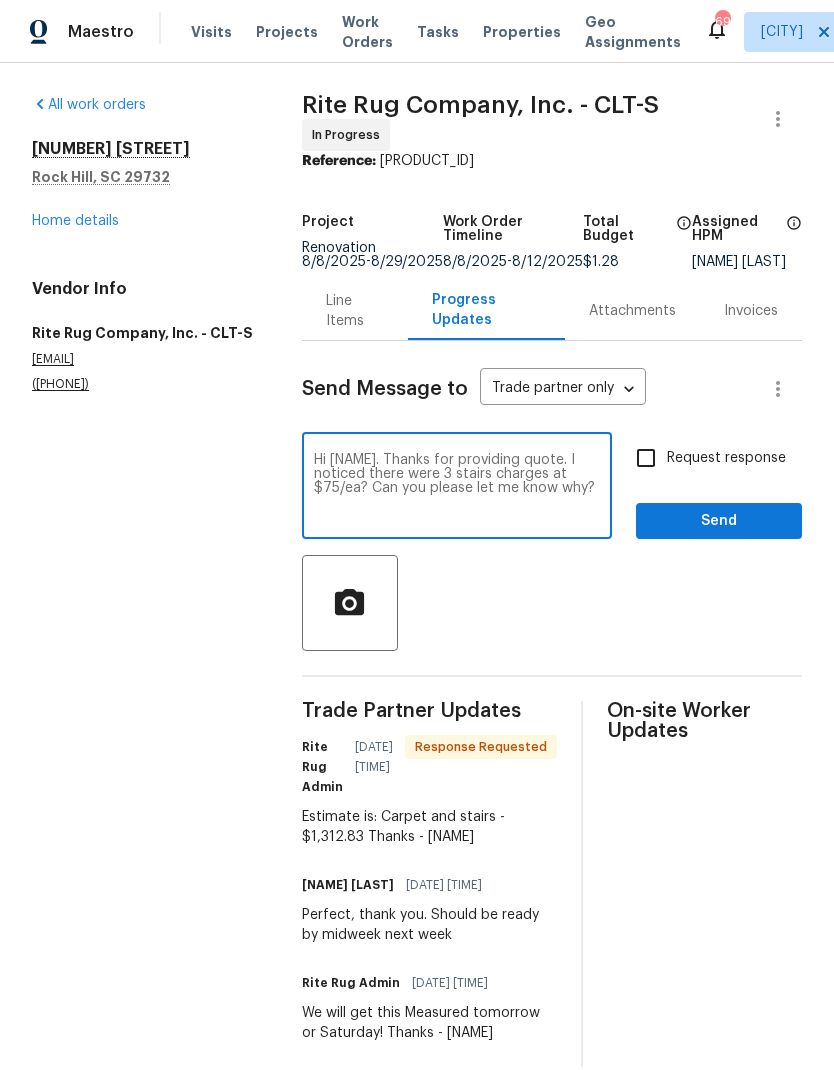 type on "Hi Anna. Thanks for providing quote. I noticed there were 3 stairs charges at $75/ea? Can you please let me know why?" 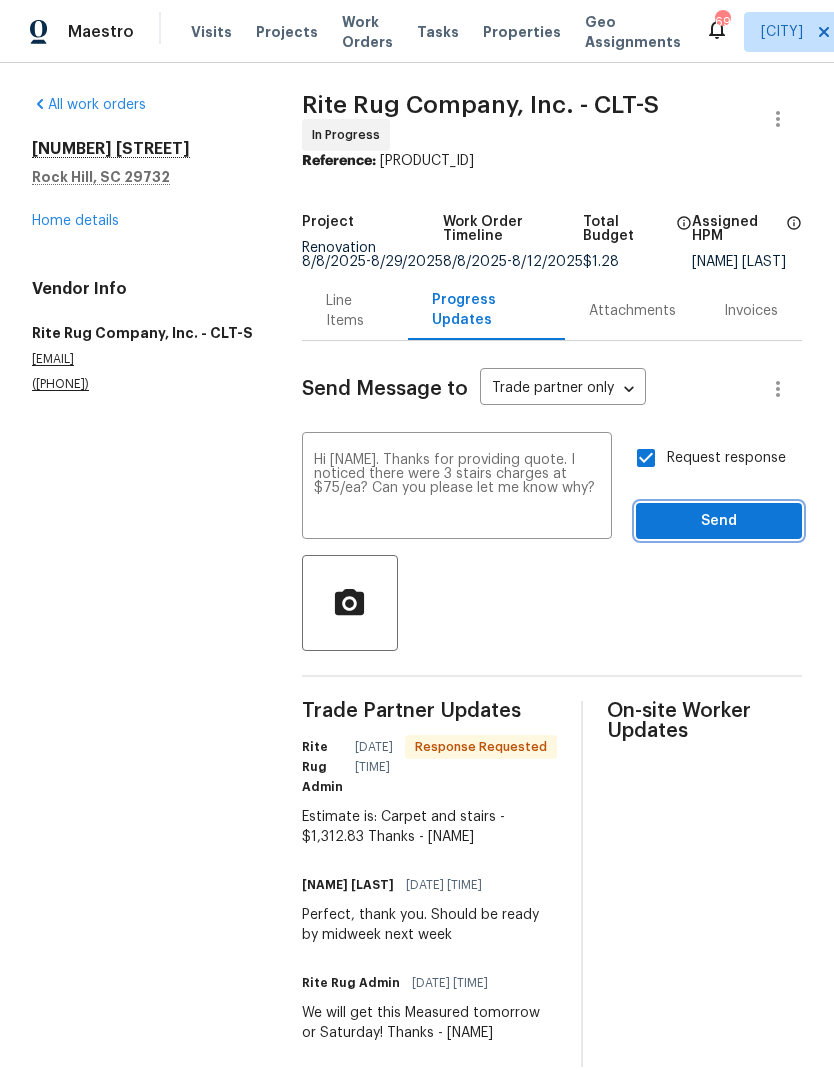click on "Send" at bounding box center (719, 521) 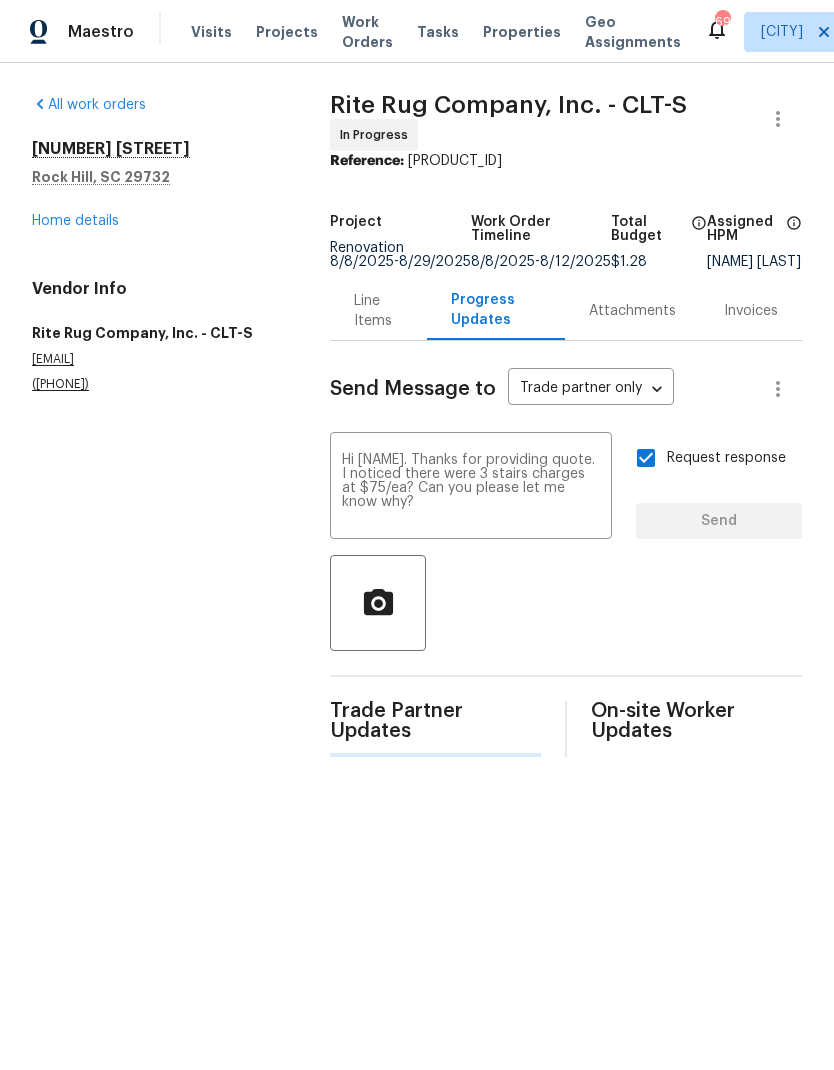 type 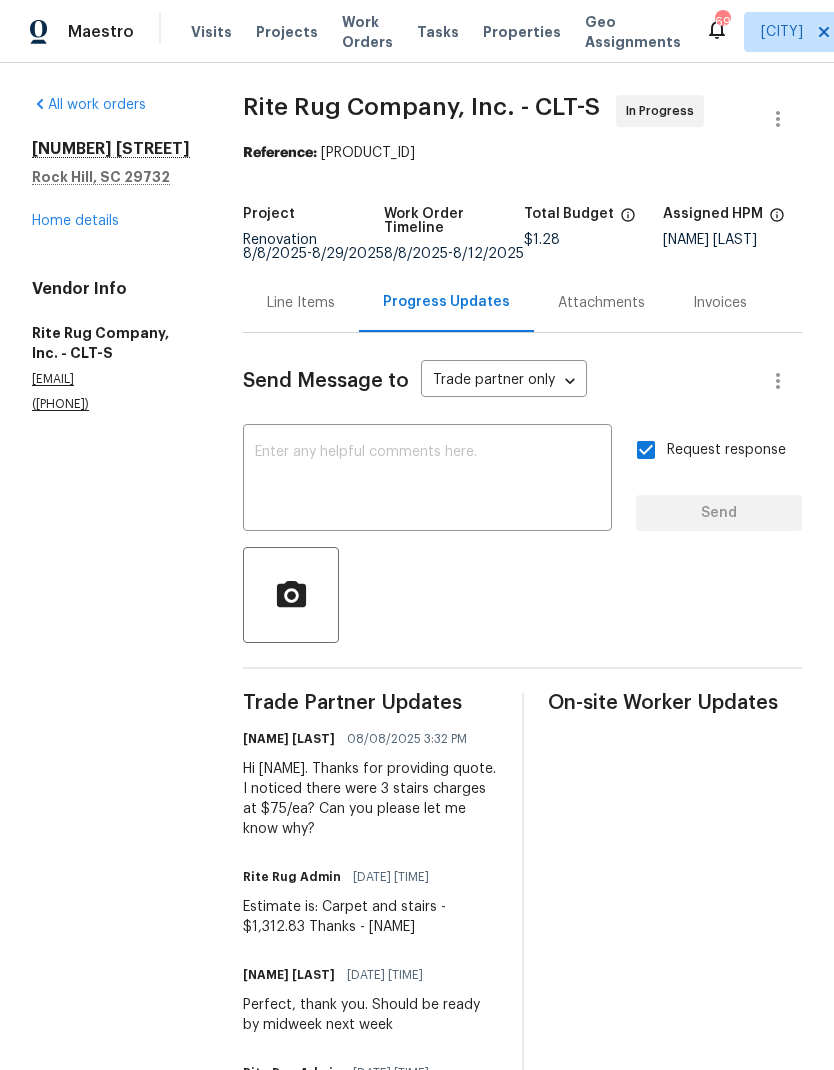 scroll, scrollTop: 0, scrollLeft: 0, axis: both 